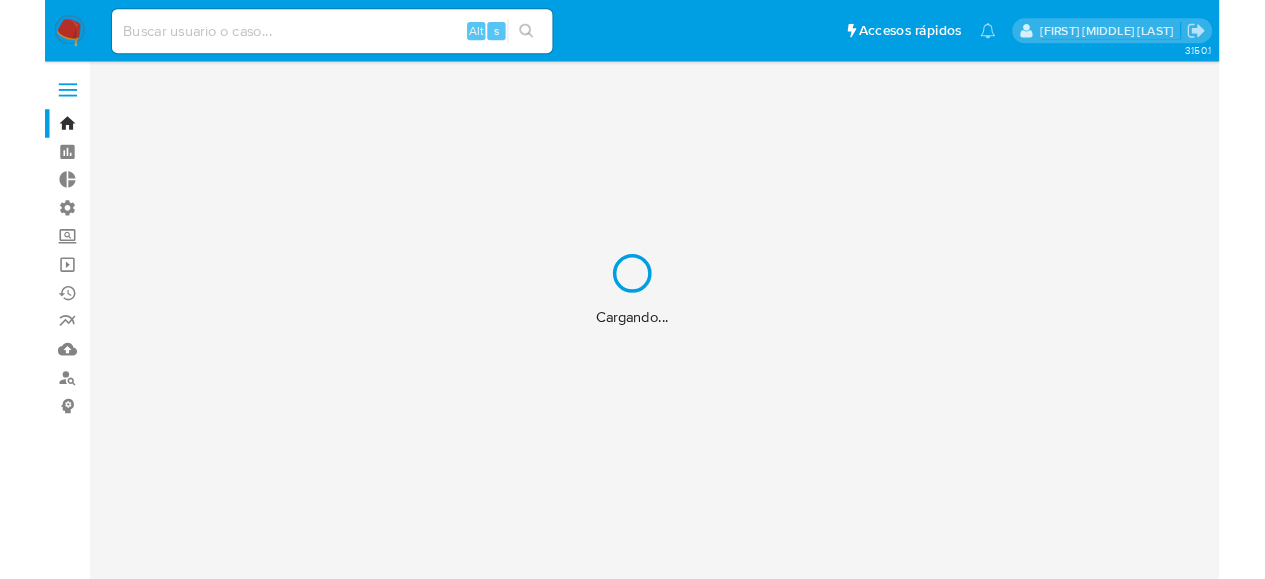 scroll, scrollTop: 0, scrollLeft: 0, axis: both 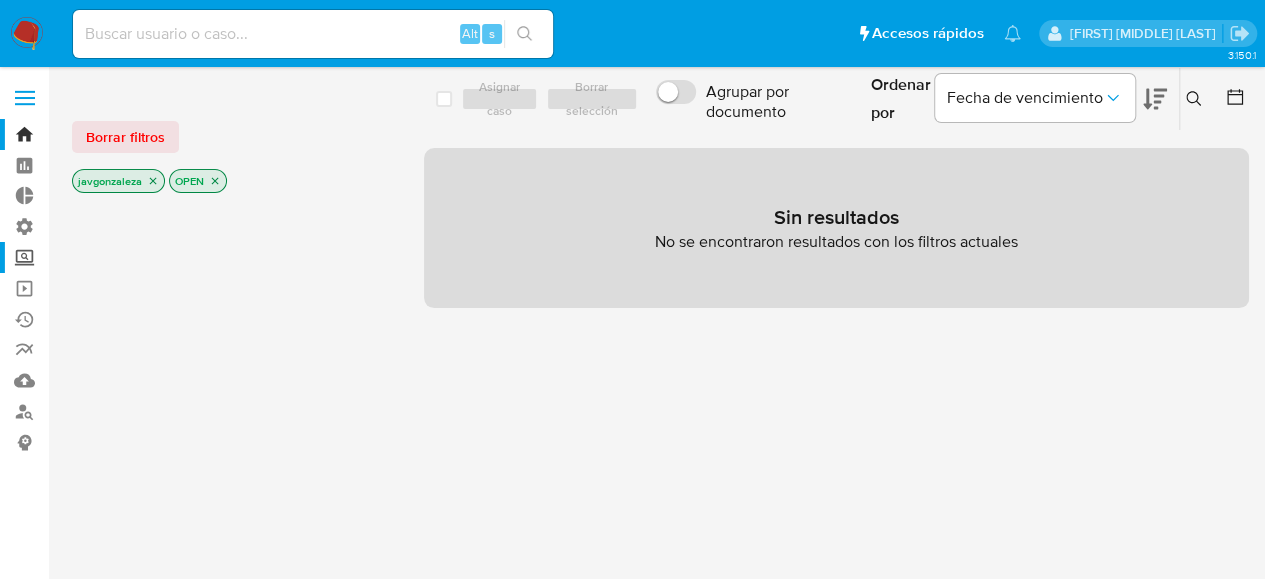 click on "Screening" at bounding box center [119, 257] 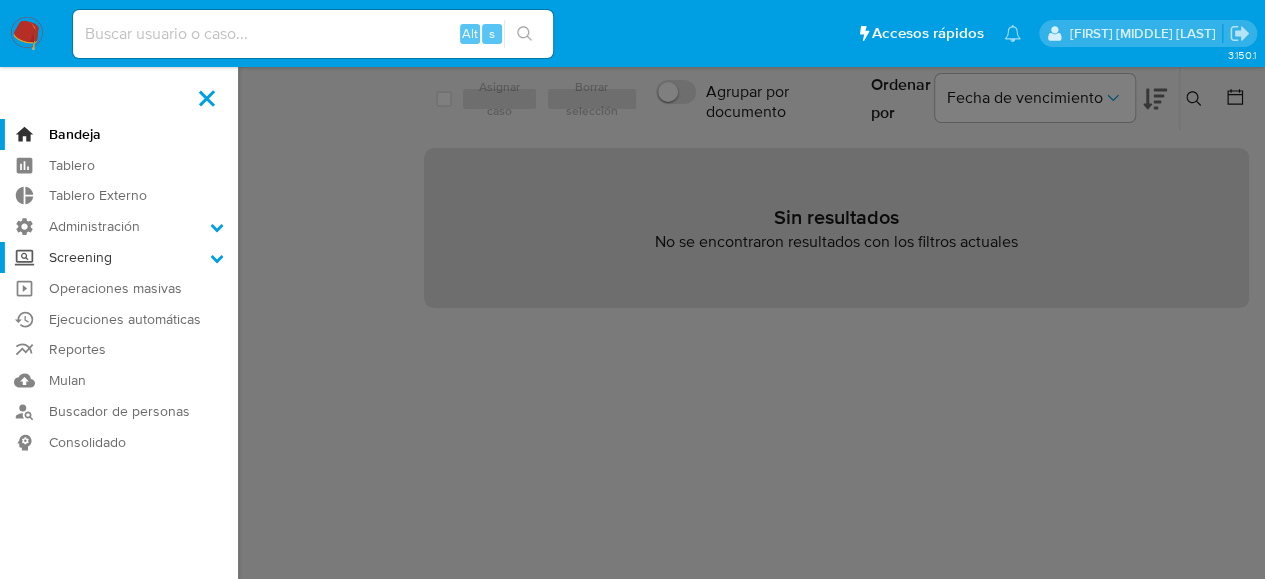 click on "Screening" at bounding box center [0, 0] 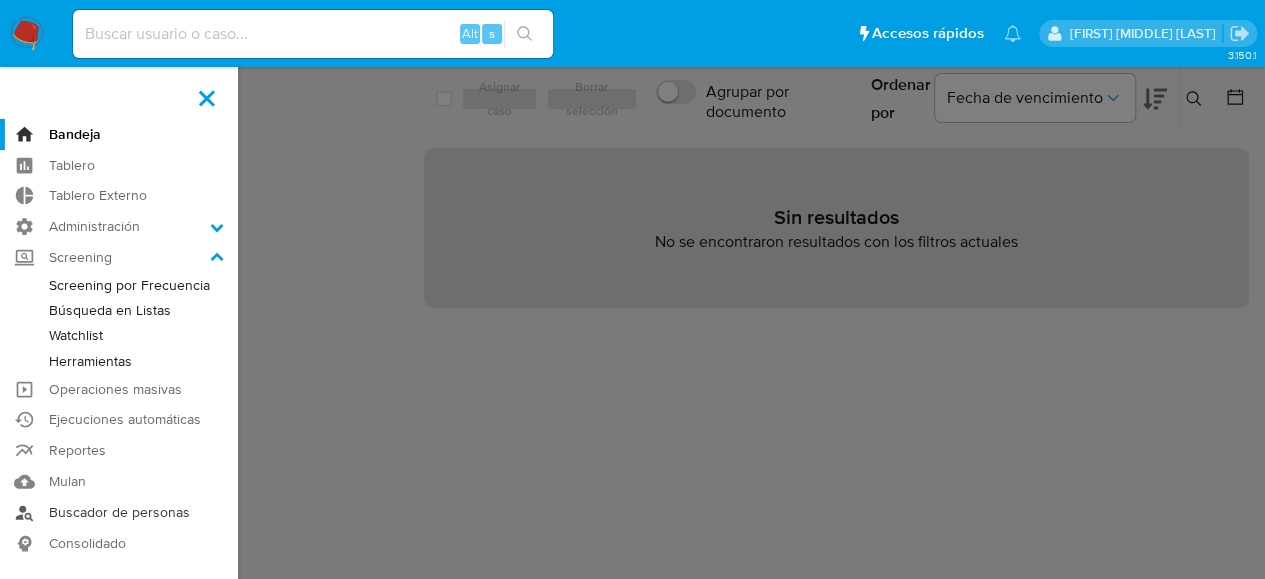 click on "Buscador de personas" at bounding box center [119, 512] 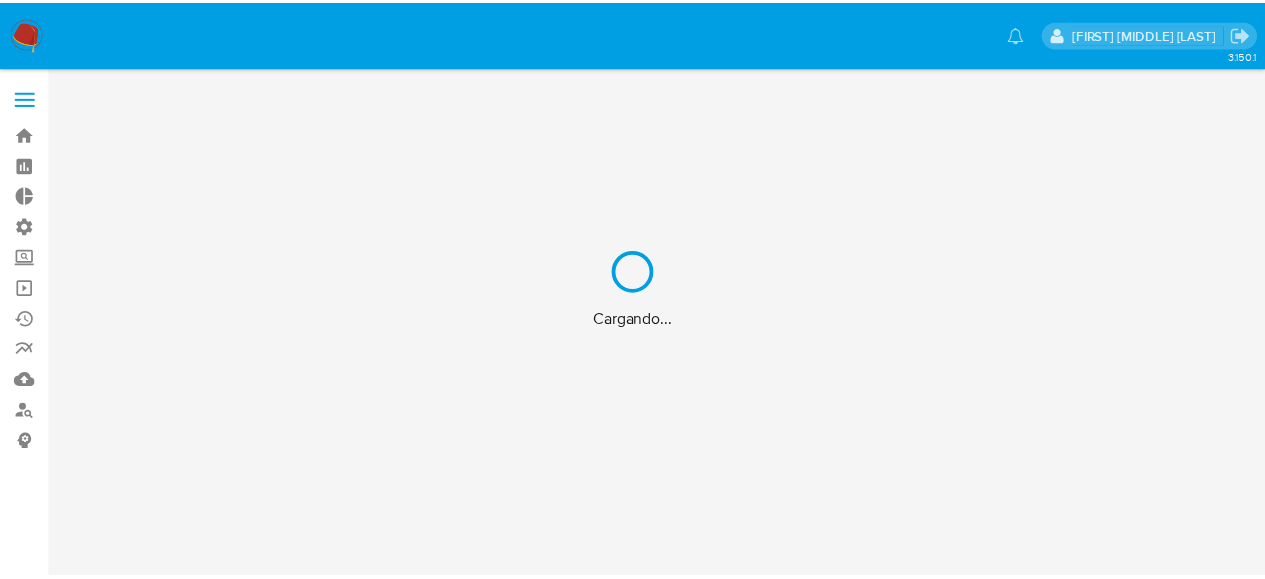scroll, scrollTop: 0, scrollLeft: 0, axis: both 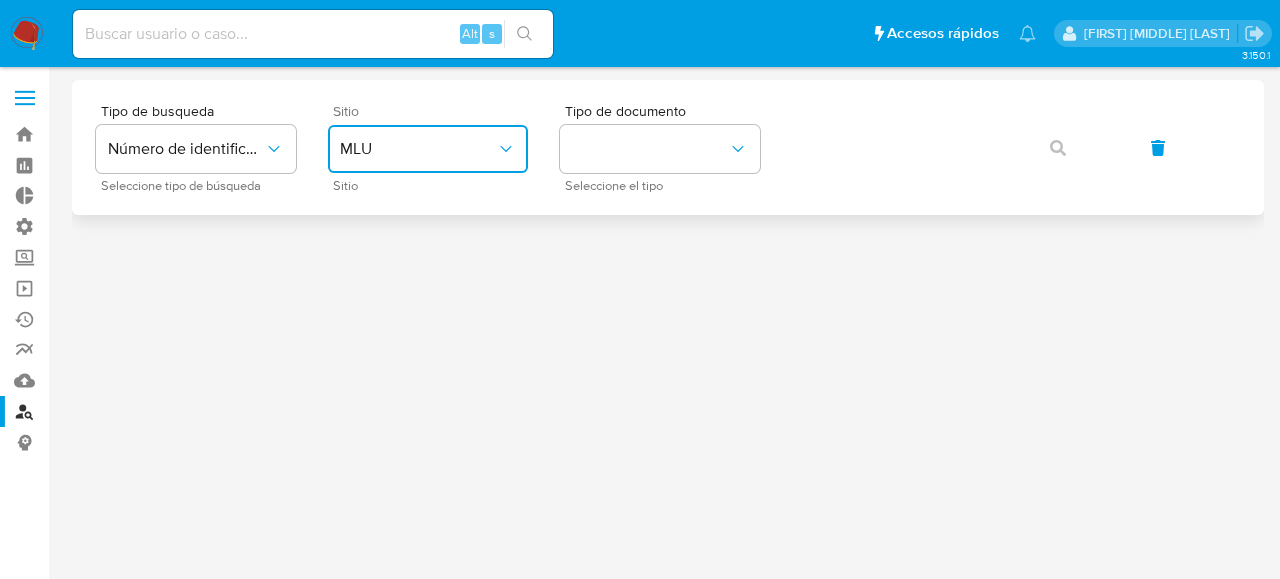 click 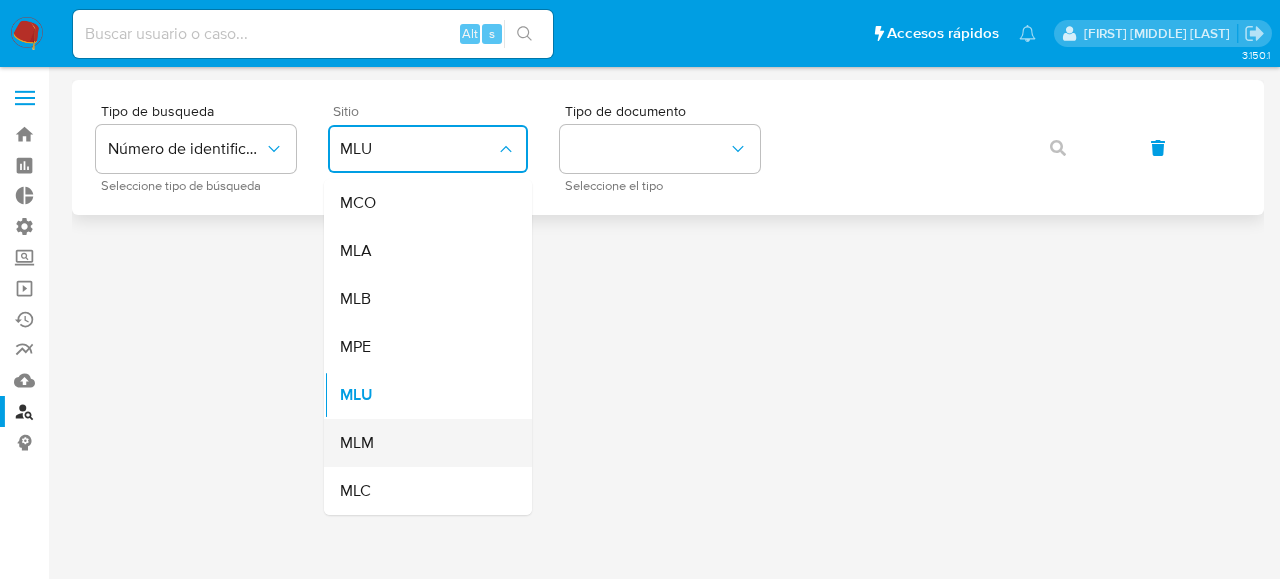 click on "MLM" at bounding box center (422, 443) 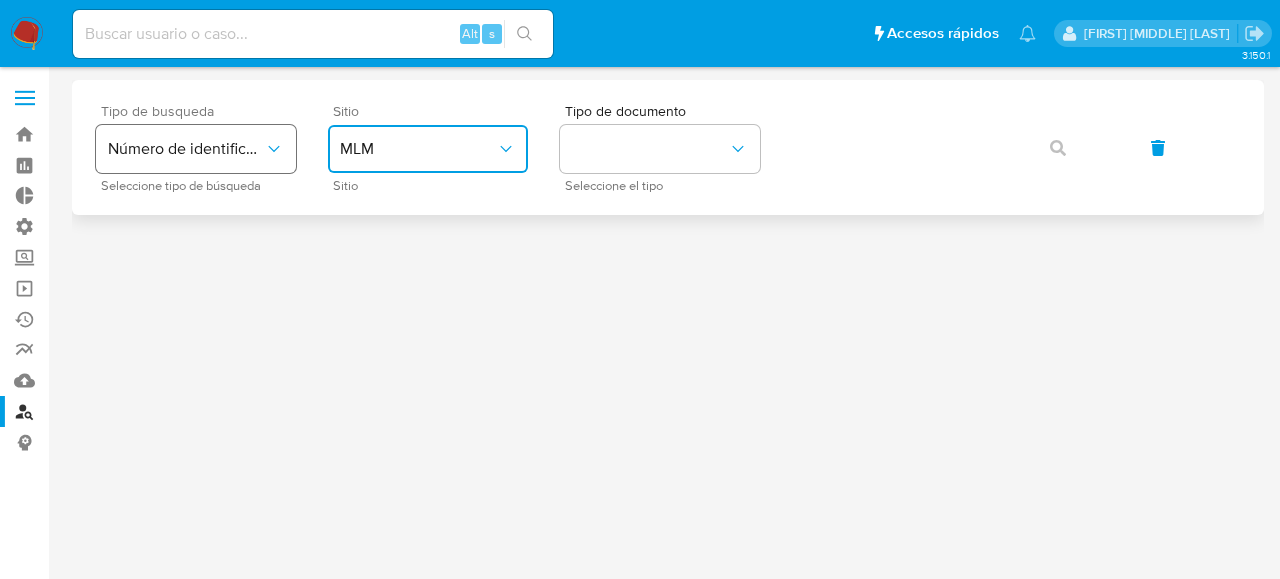 click 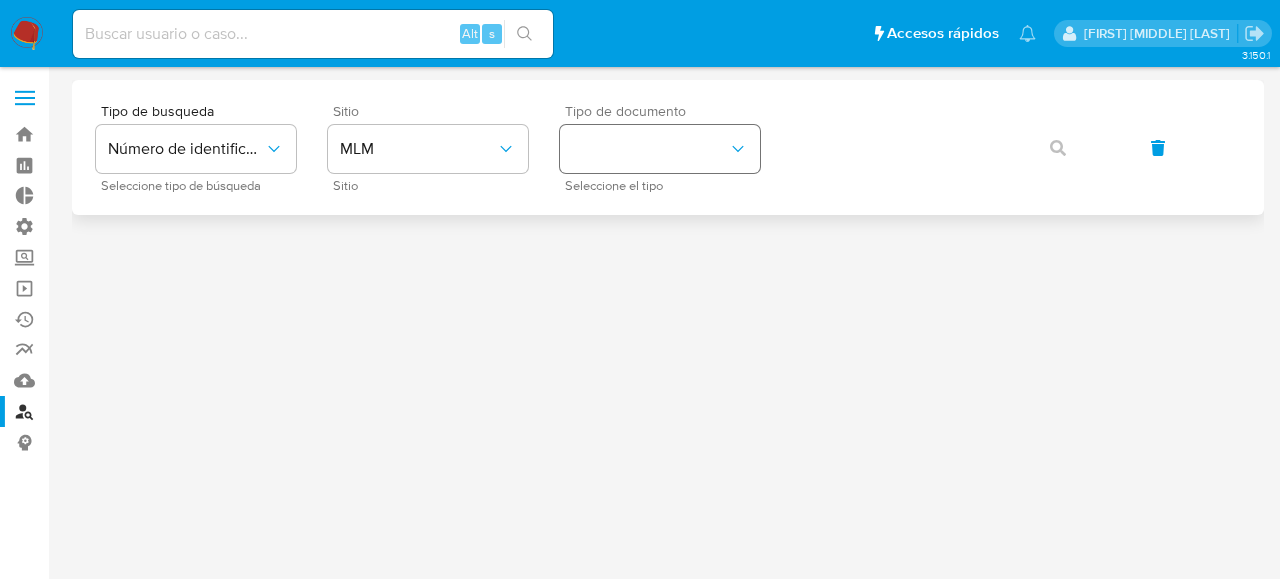click at bounding box center (660, 149) 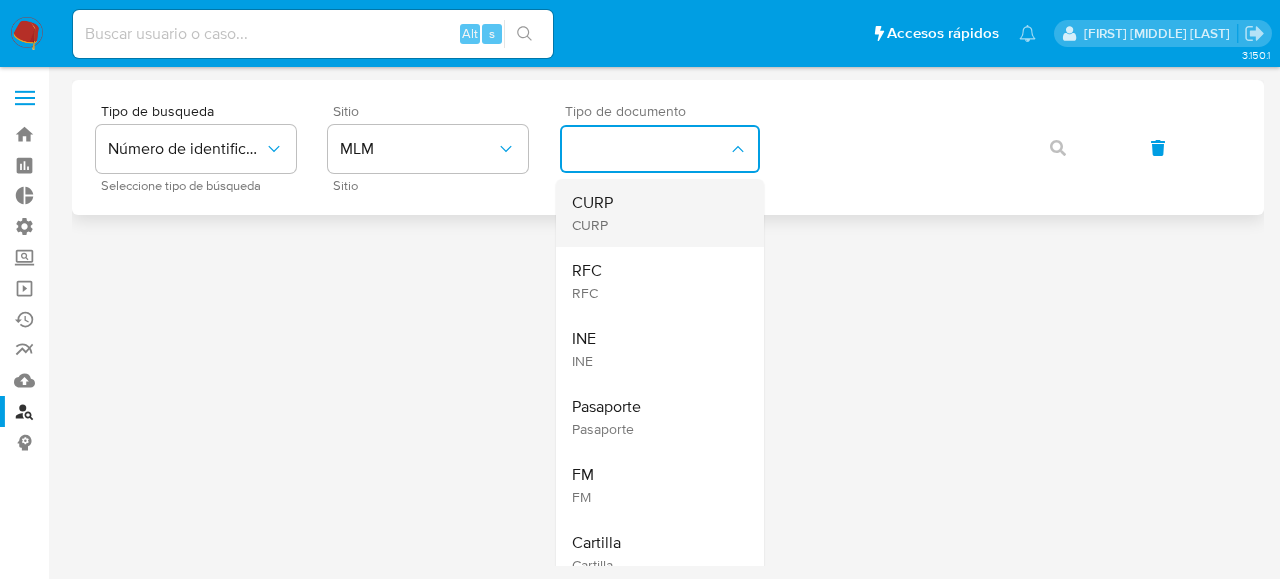click on "CURP CURP" at bounding box center (654, 213) 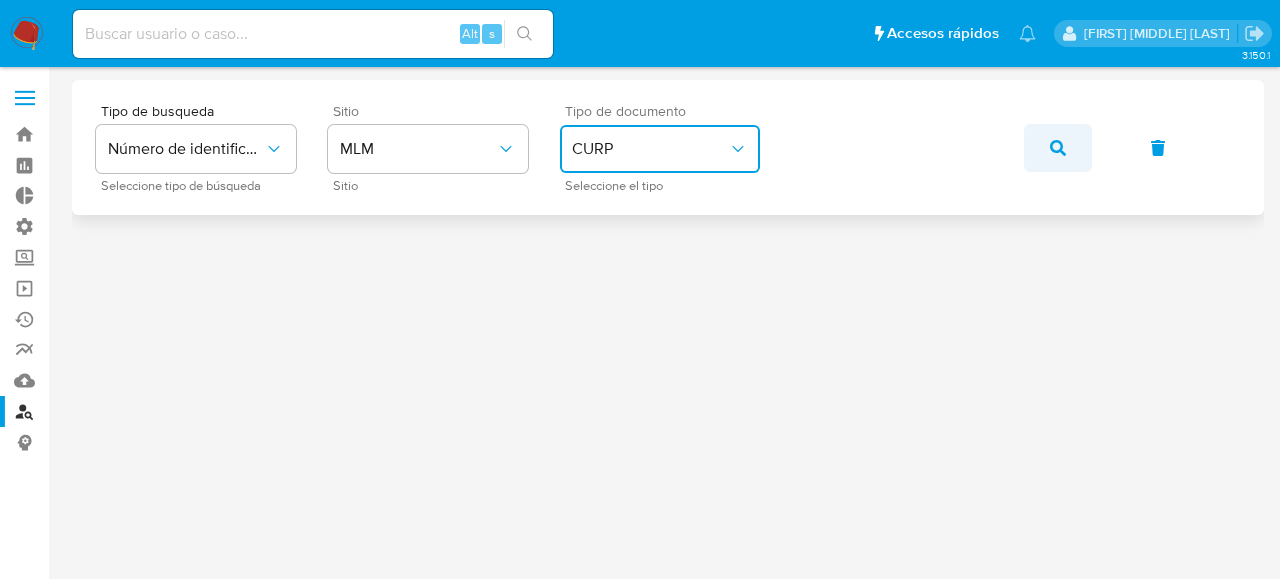 click 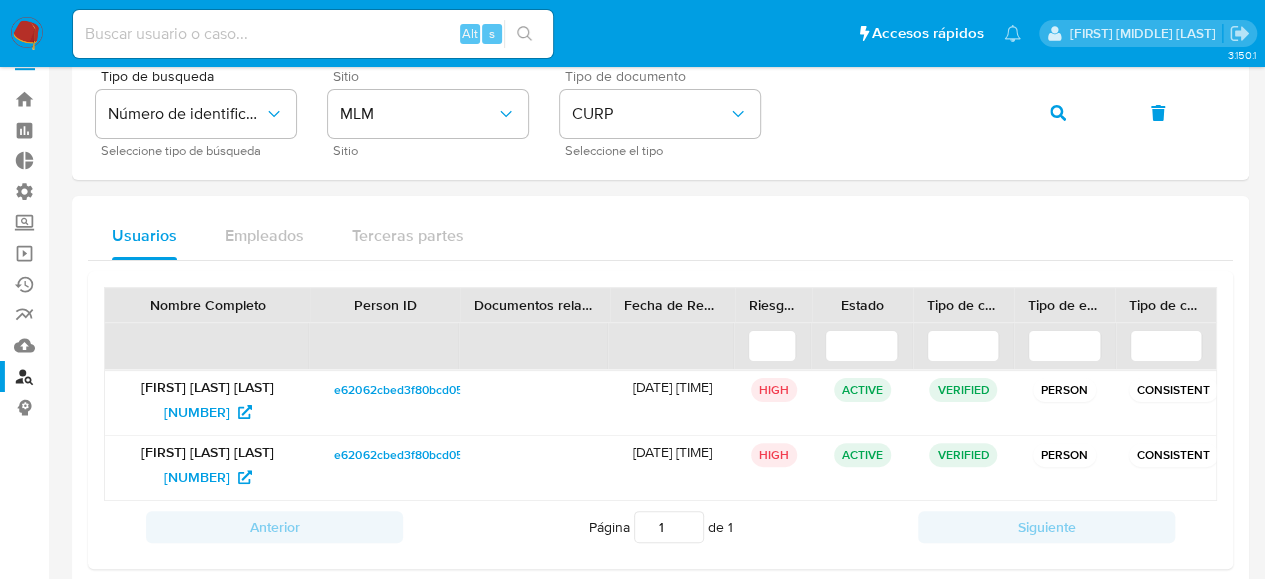 scroll, scrollTop: 66, scrollLeft: 0, axis: vertical 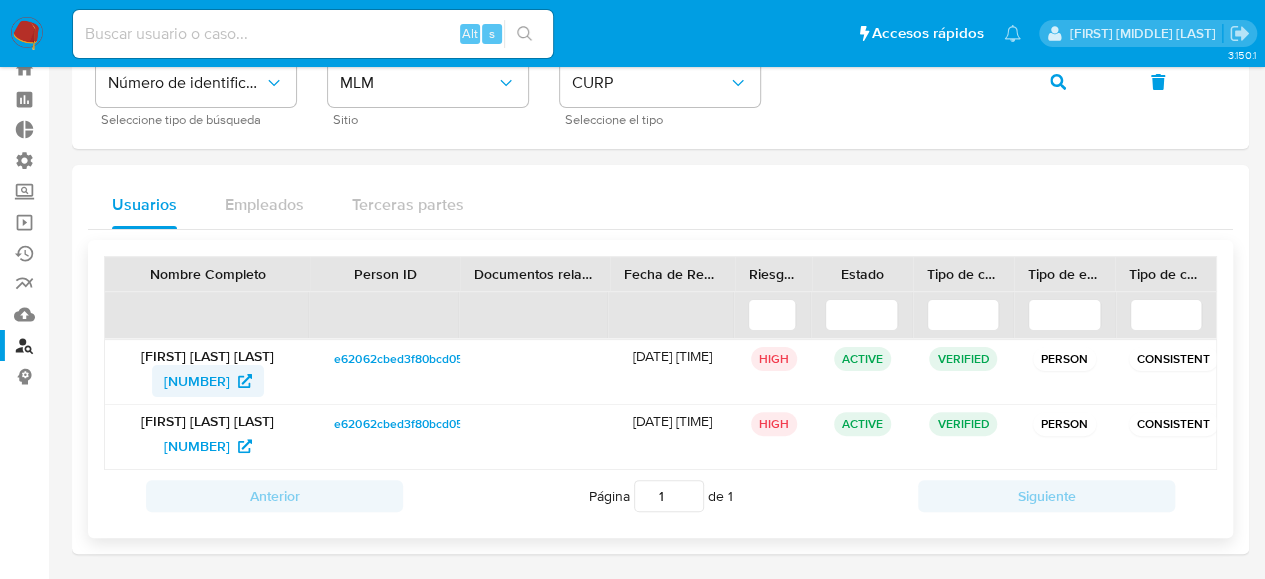 click on "225580946" at bounding box center [197, 381] 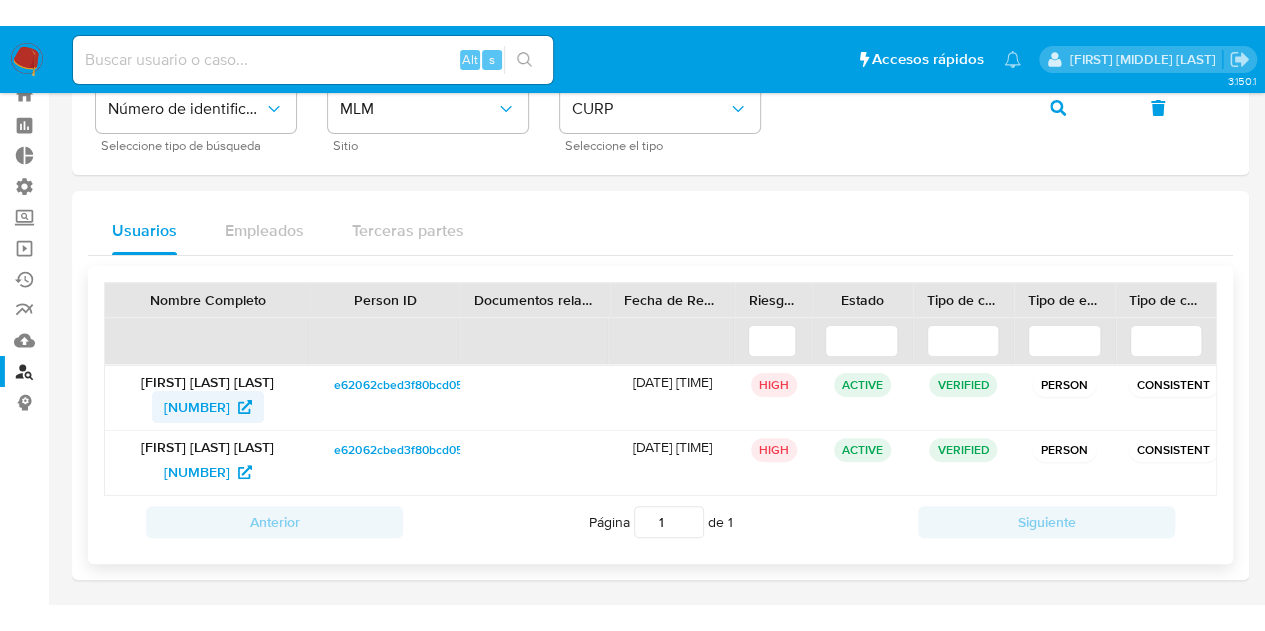 scroll, scrollTop: 14, scrollLeft: 0, axis: vertical 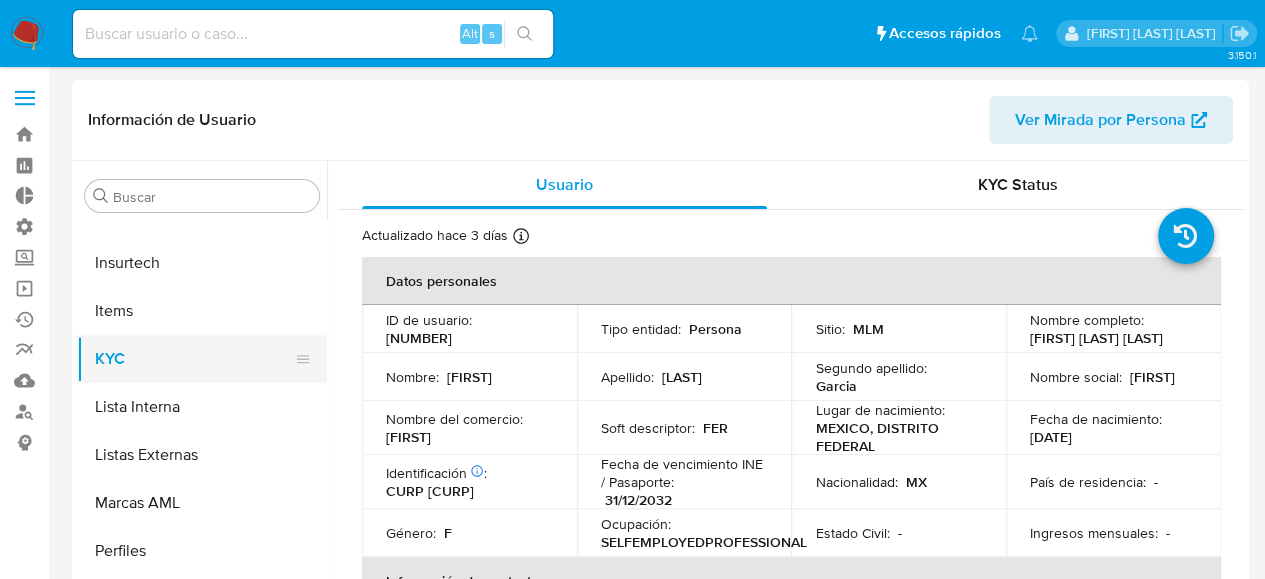 select on "10" 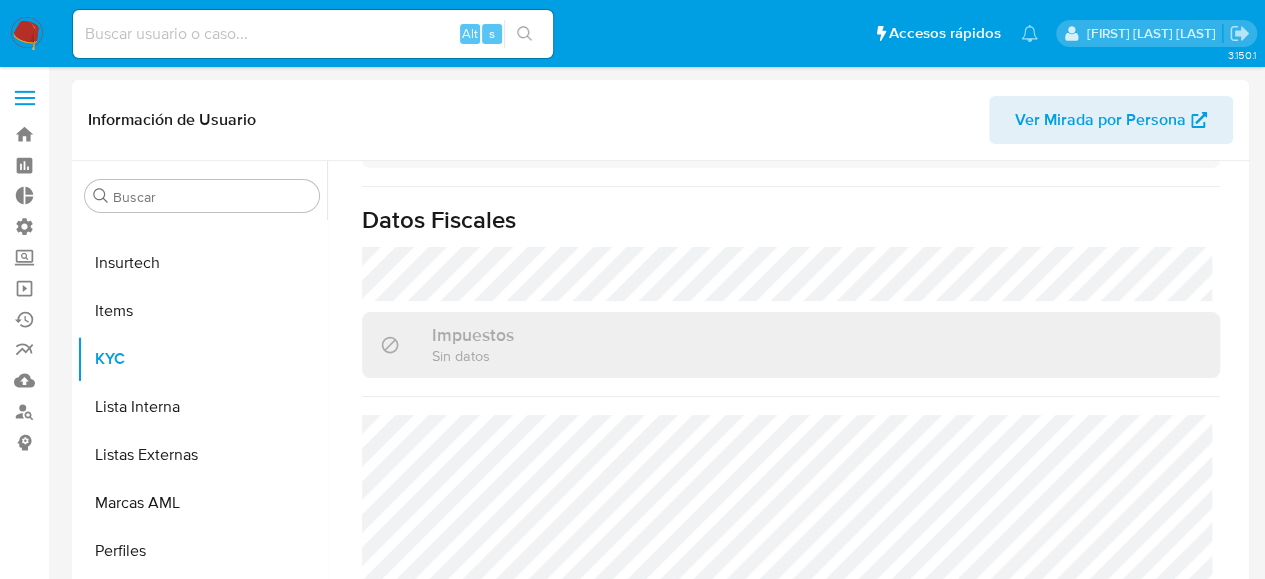 scroll, scrollTop: 1208, scrollLeft: 0, axis: vertical 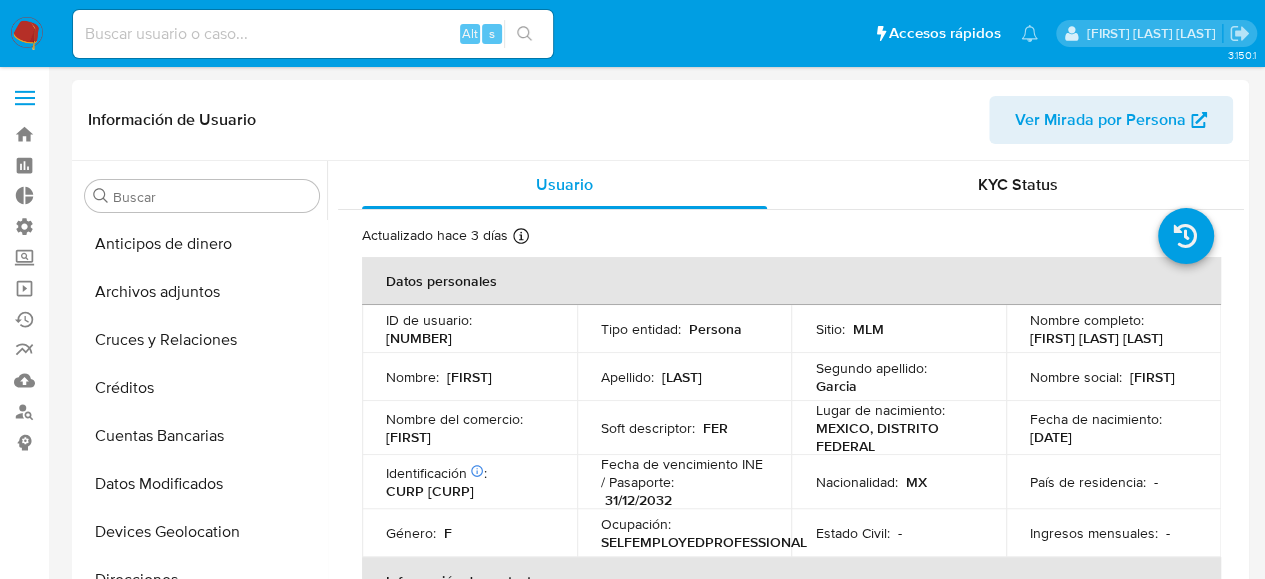 click on "Ver Mirada por Persona" at bounding box center [1100, 120] 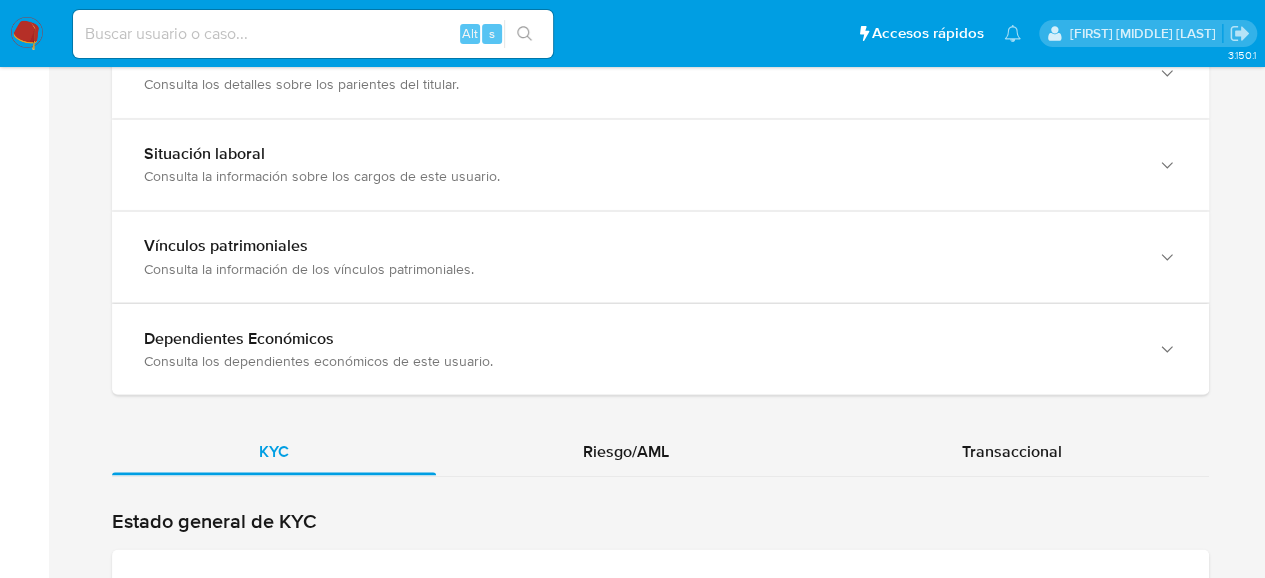 scroll, scrollTop: 1600, scrollLeft: 0, axis: vertical 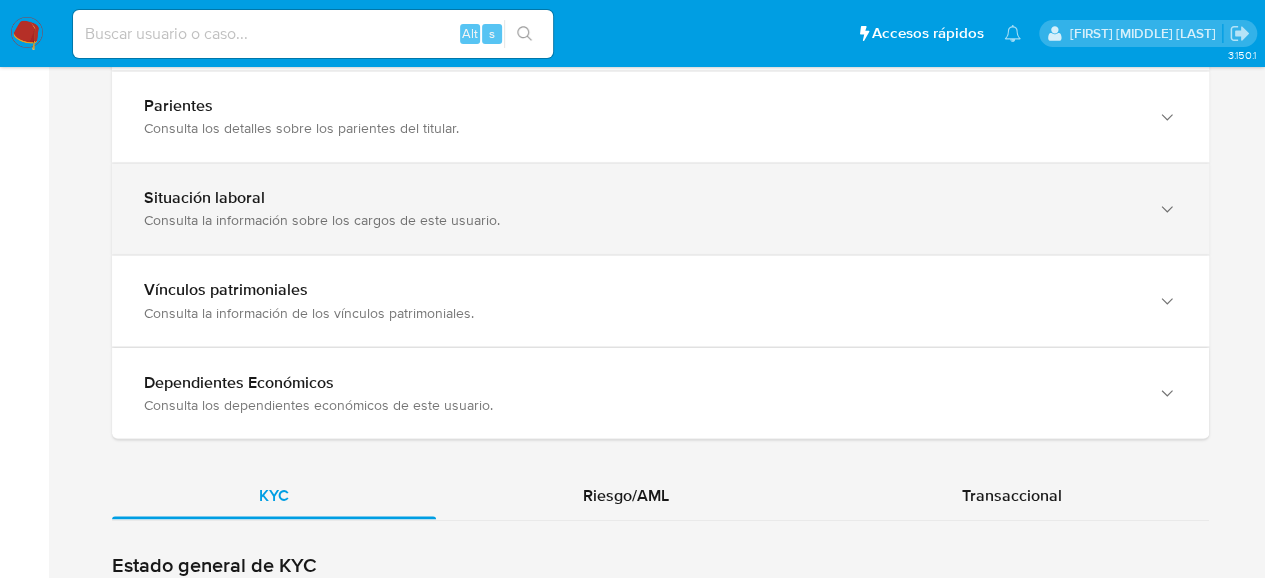 click on "Consulta la información sobre los cargos de este usuario." at bounding box center [640, 220] 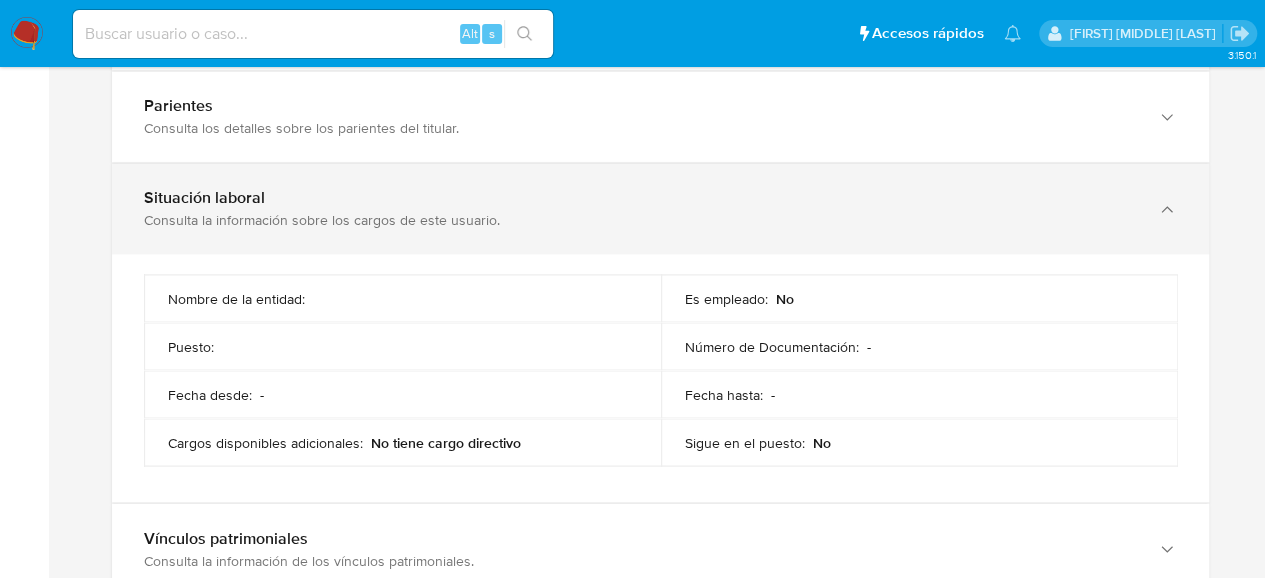 click on "Consulta la información sobre los cargos de este usuario." at bounding box center (640, 220) 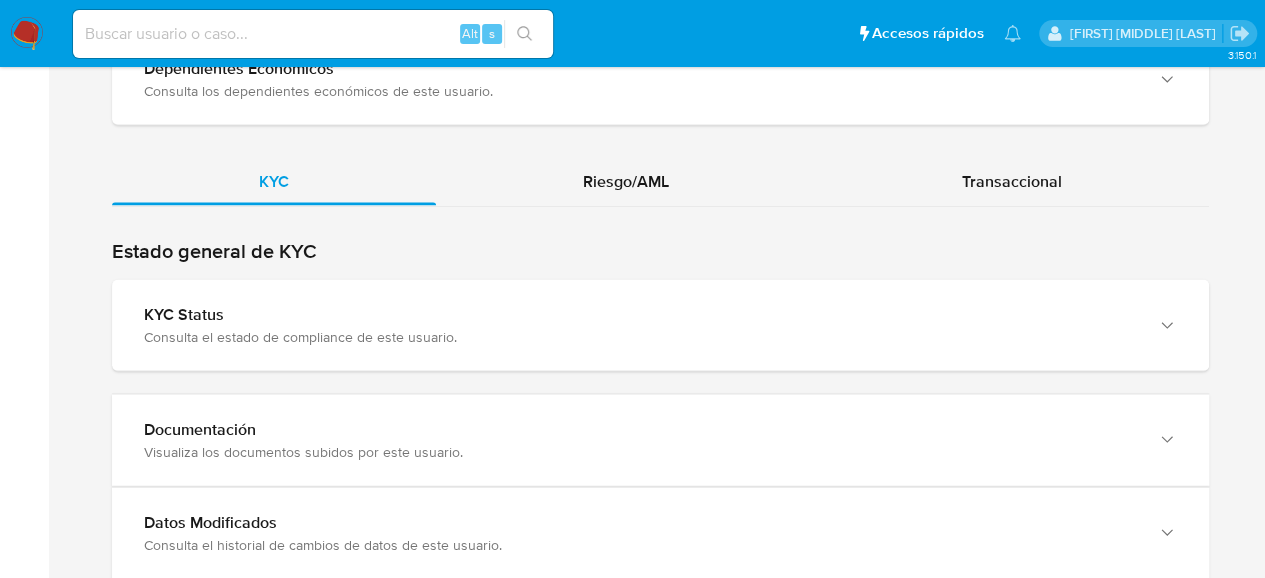 scroll, scrollTop: 2100, scrollLeft: 0, axis: vertical 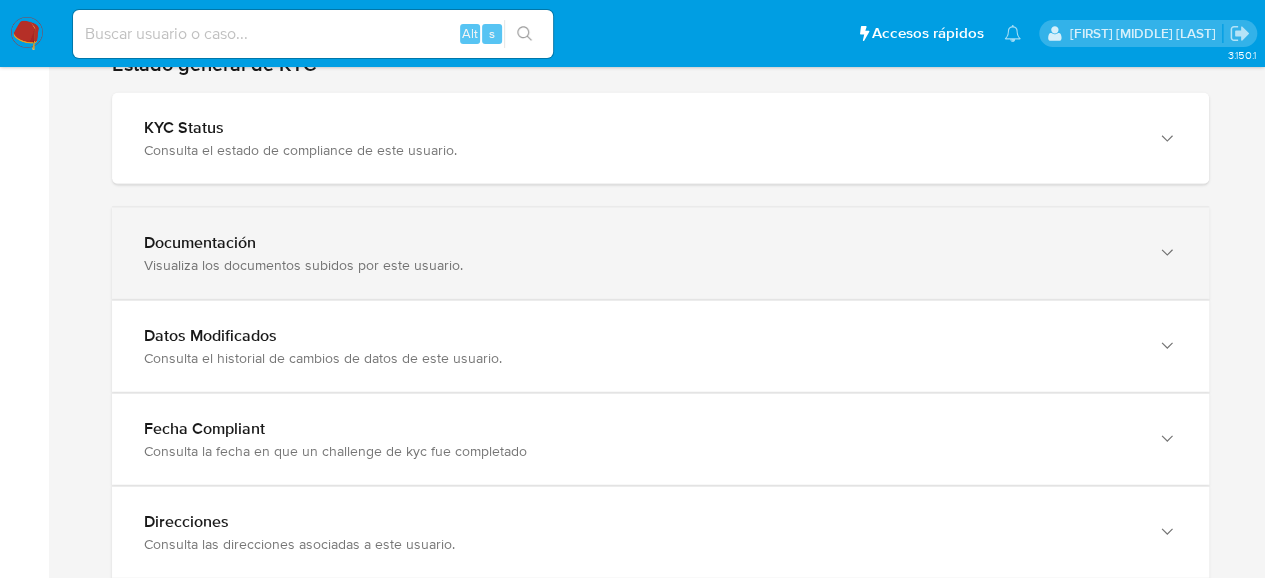 click on "Documentación" at bounding box center (640, 243) 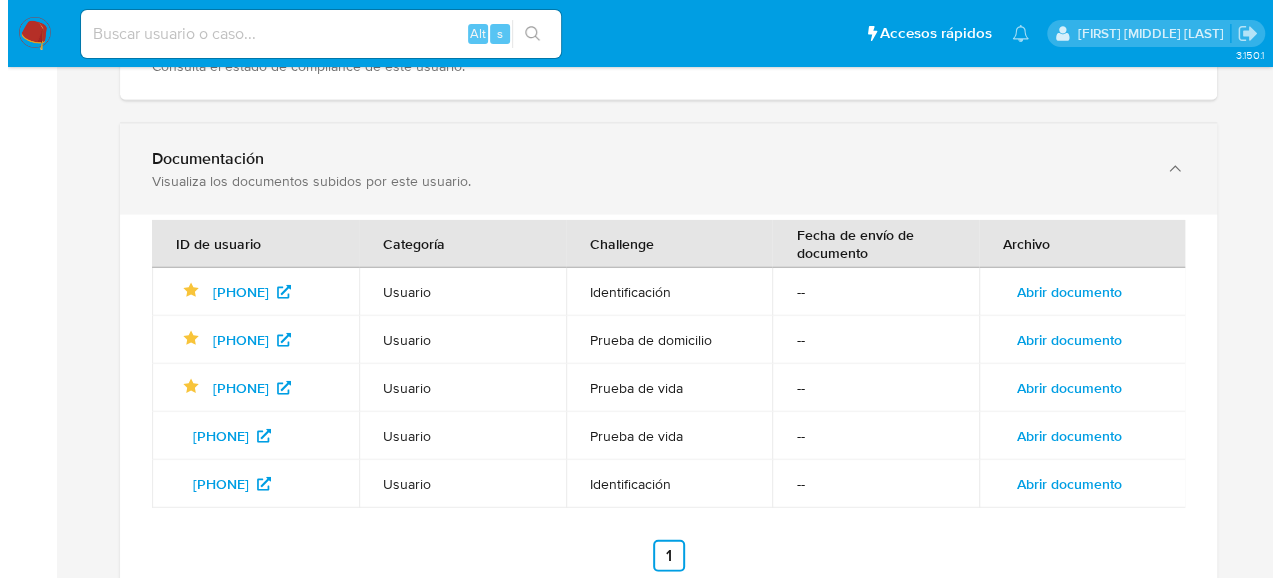 scroll, scrollTop: 2200, scrollLeft: 0, axis: vertical 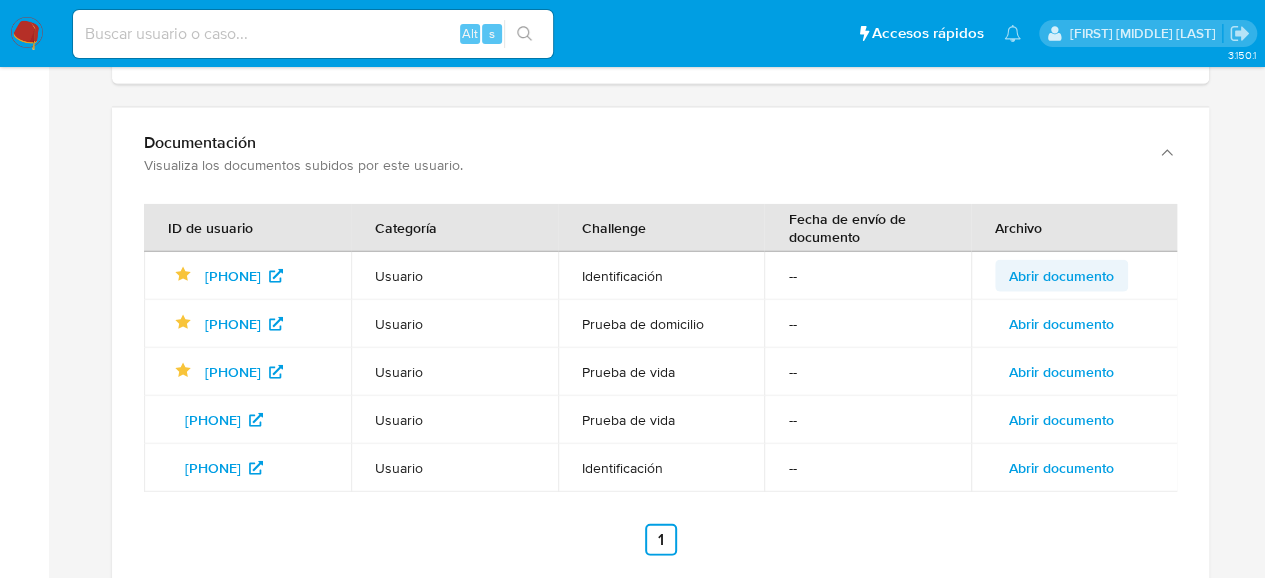 click on "Abrir documento" at bounding box center [1061, 276] 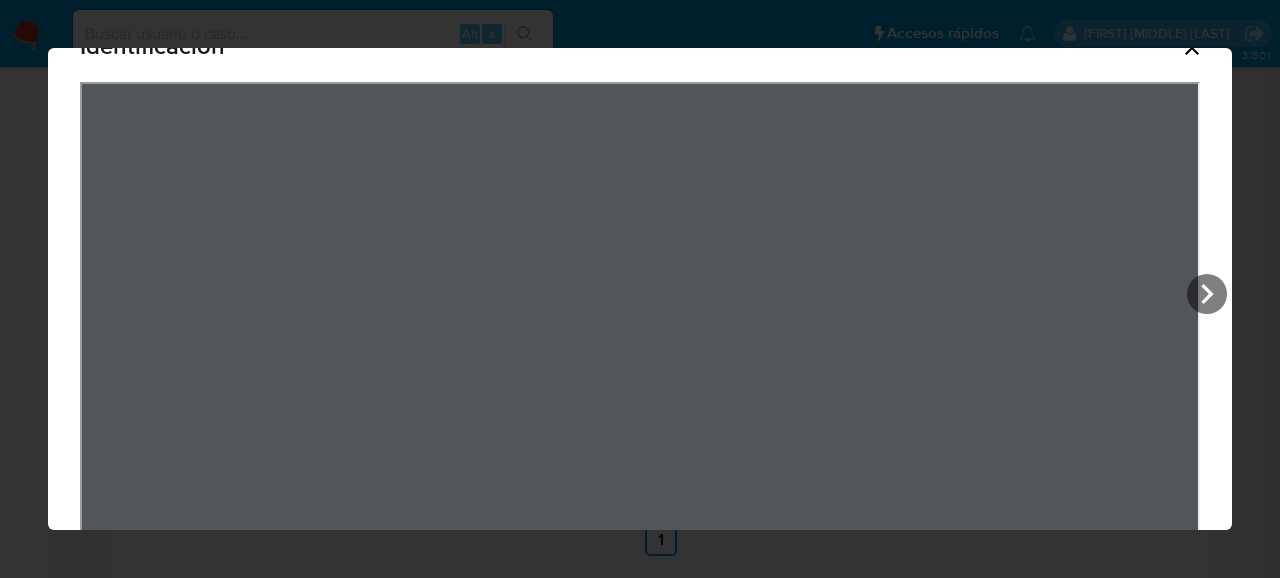 scroll, scrollTop: 0, scrollLeft: 0, axis: both 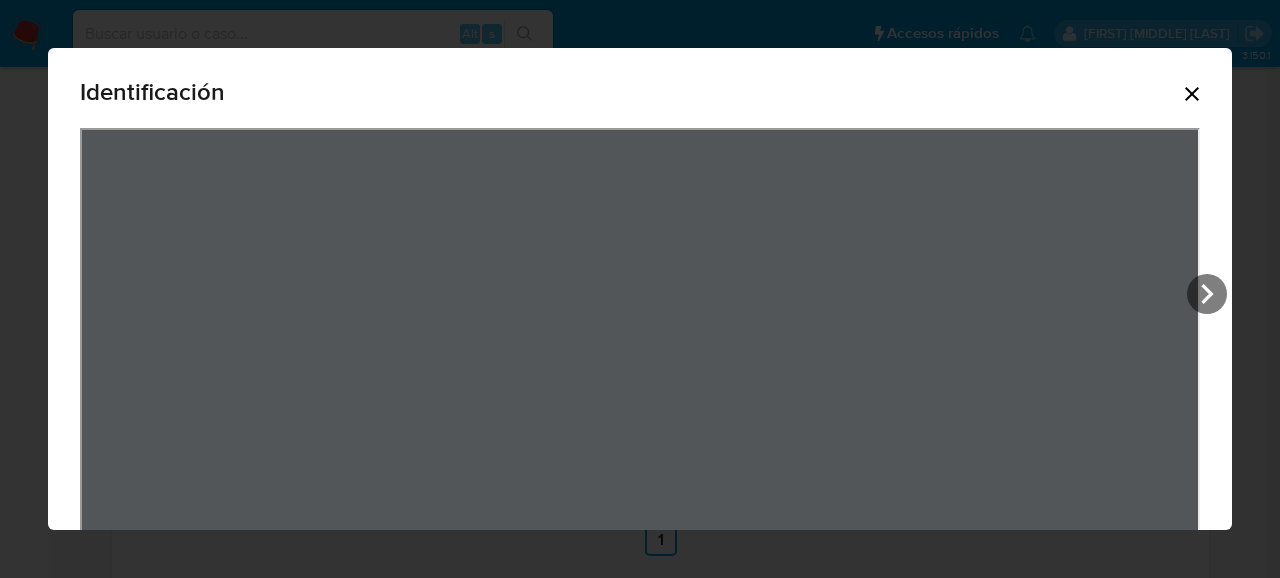 click 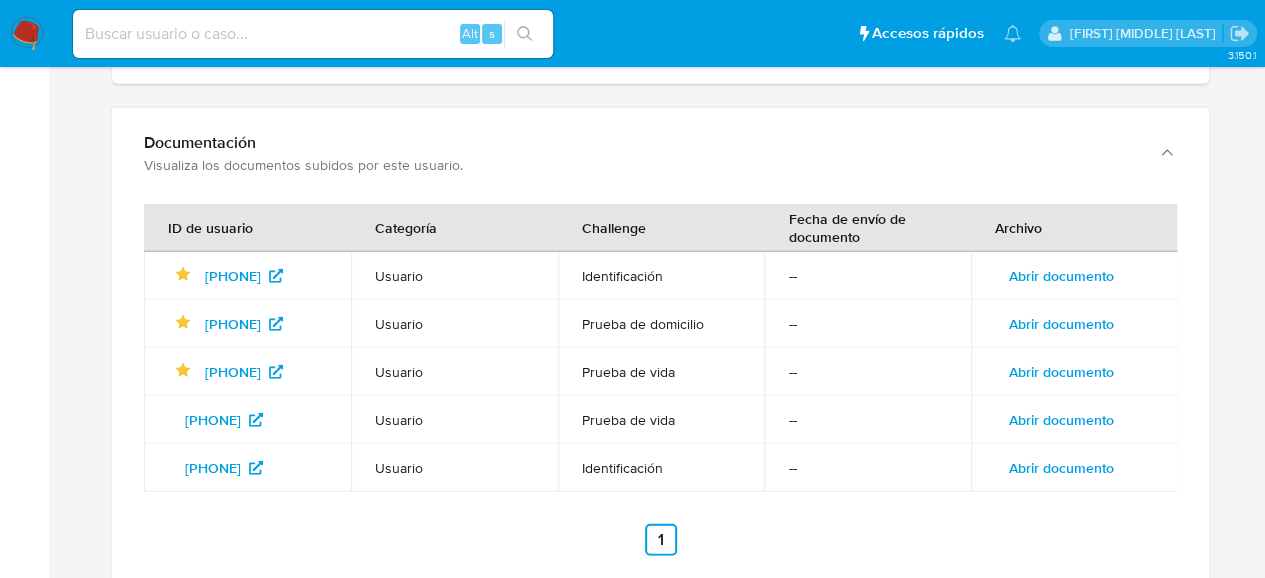 click on "Abrir documento" at bounding box center (1061, 468) 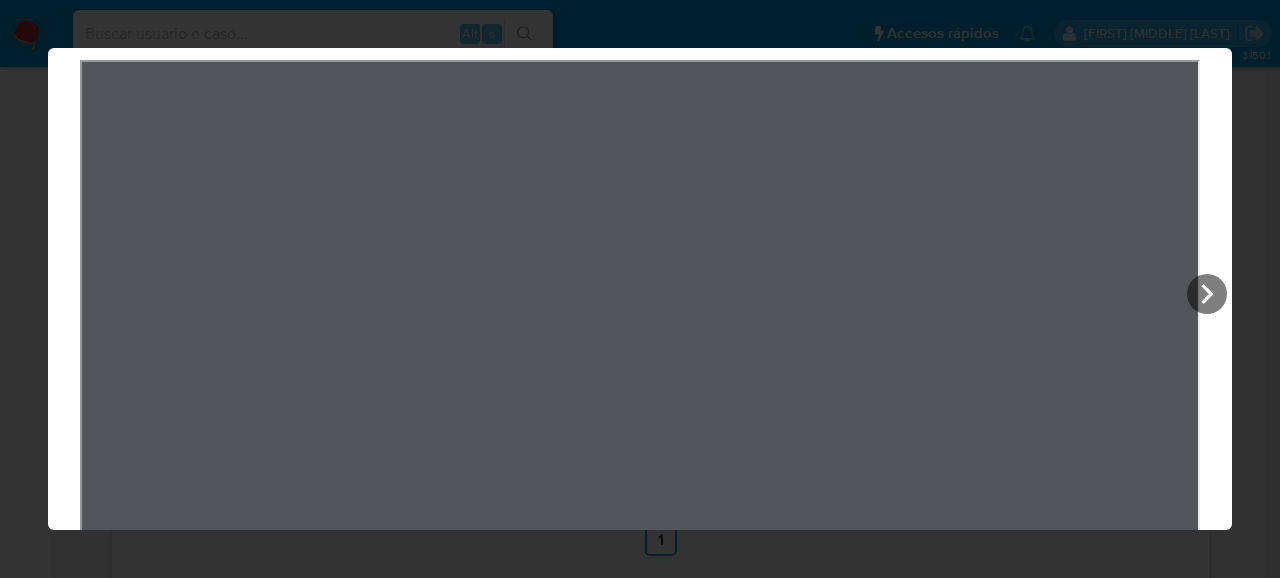 scroll, scrollTop: 0, scrollLeft: 0, axis: both 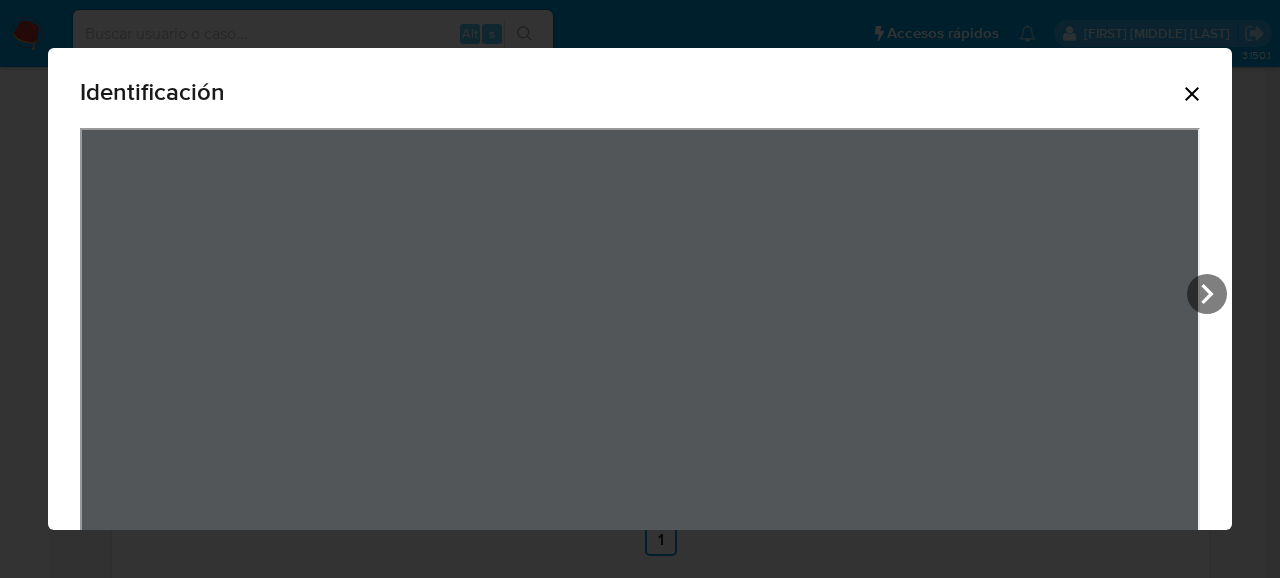 click 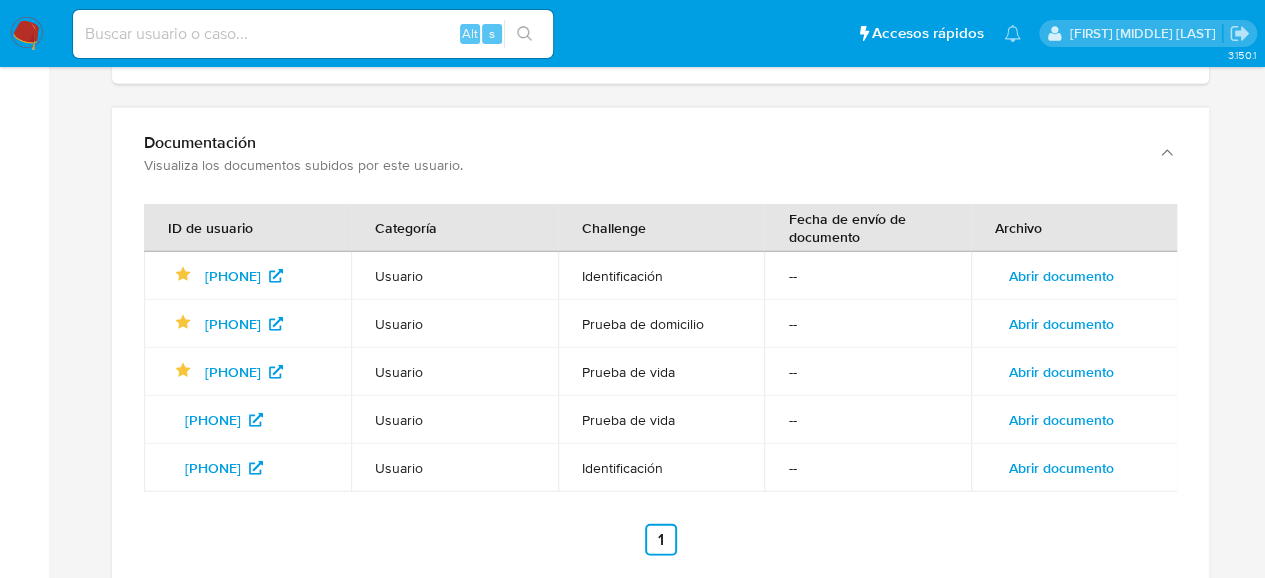click on "Abrir documento" at bounding box center (1061, 468) 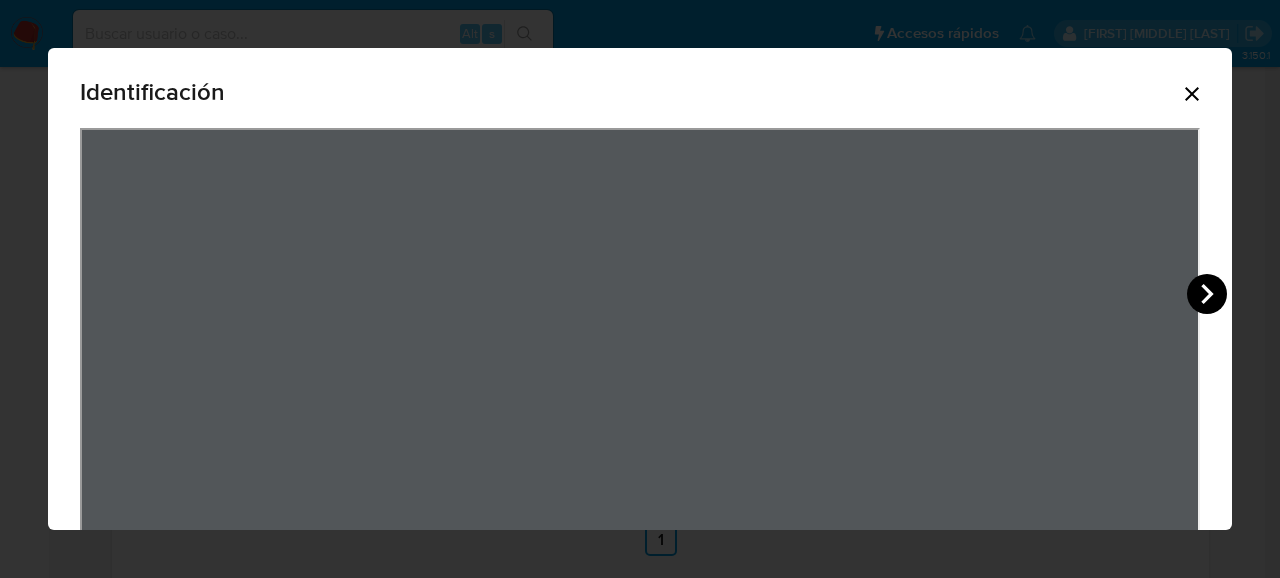click 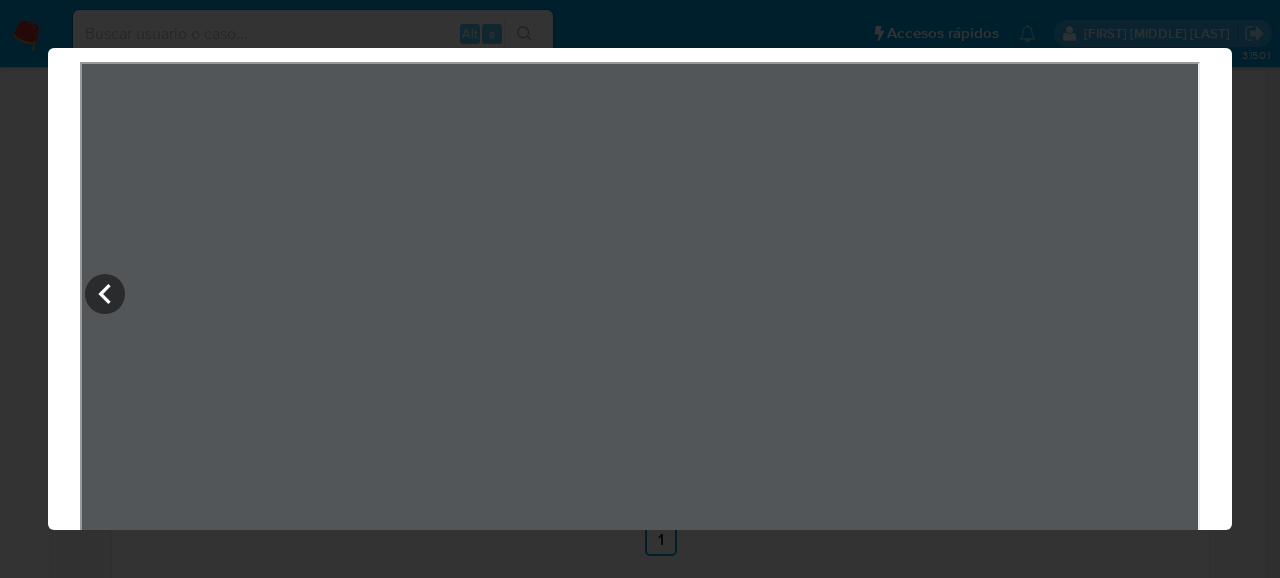 scroll, scrollTop: 118, scrollLeft: 0, axis: vertical 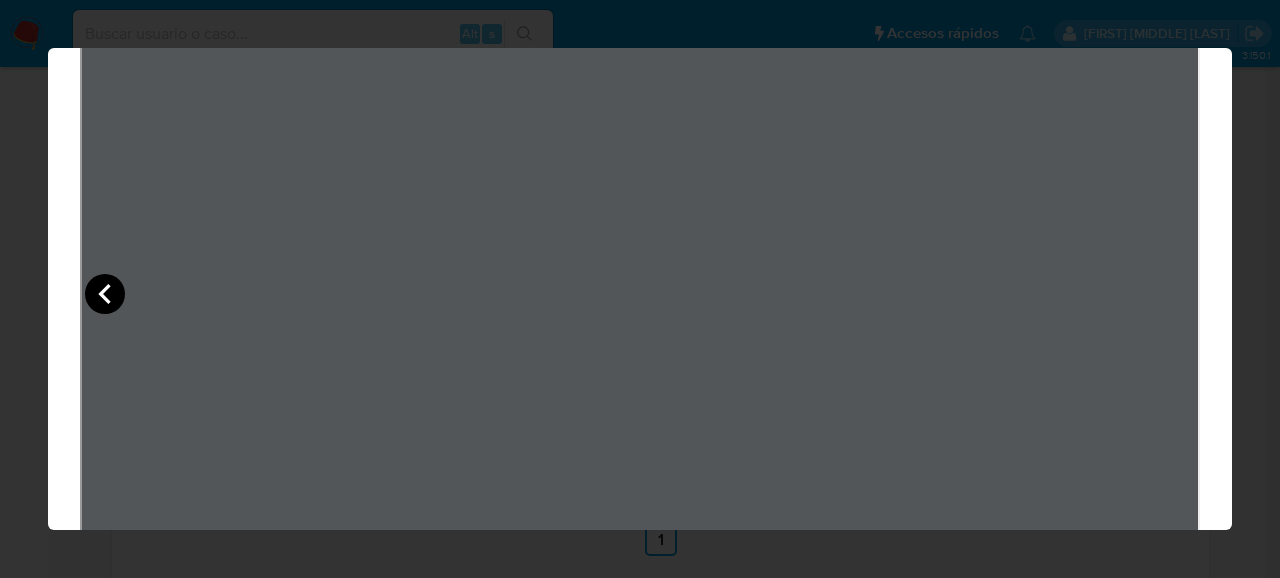 click 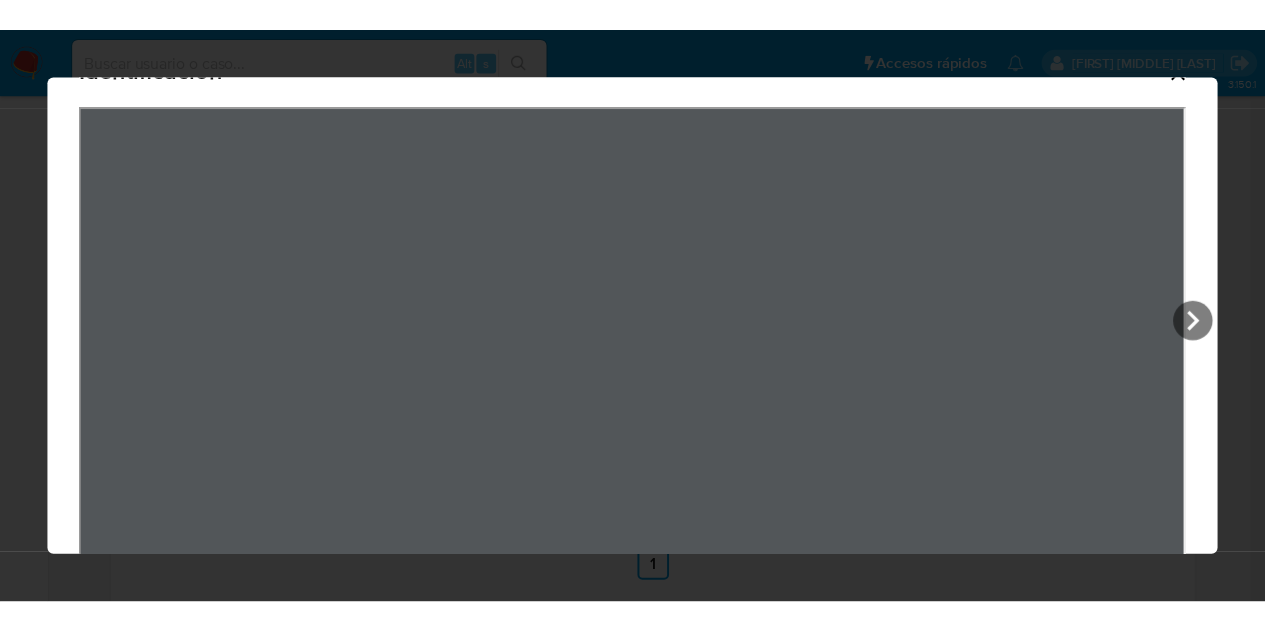 scroll, scrollTop: 0, scrollLeft: 0, axis: both 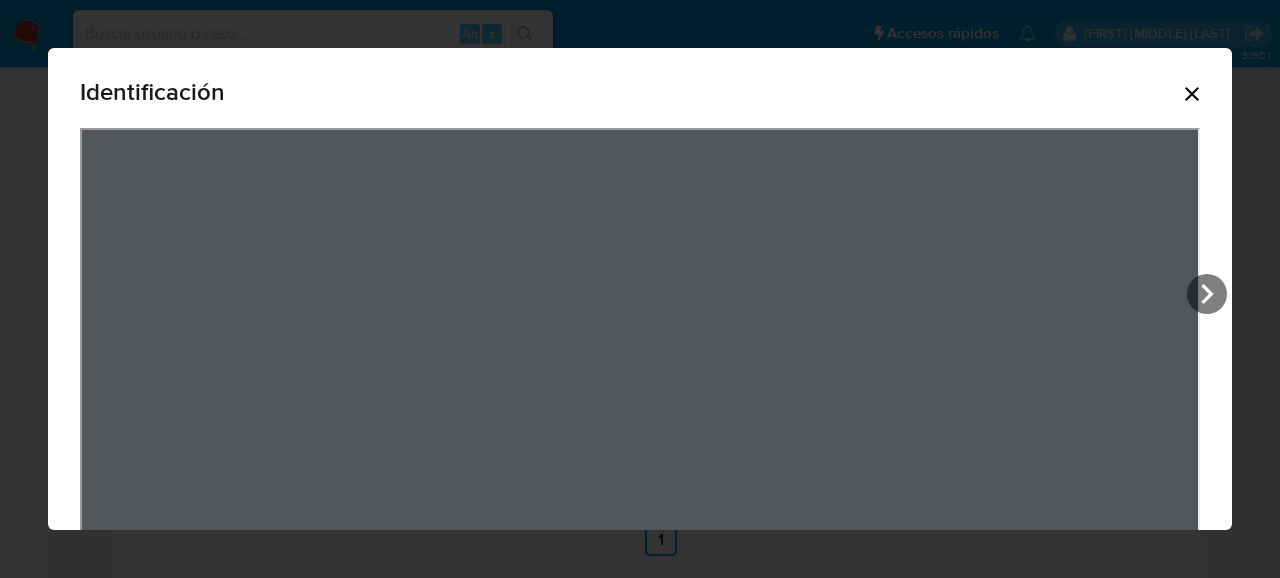 click 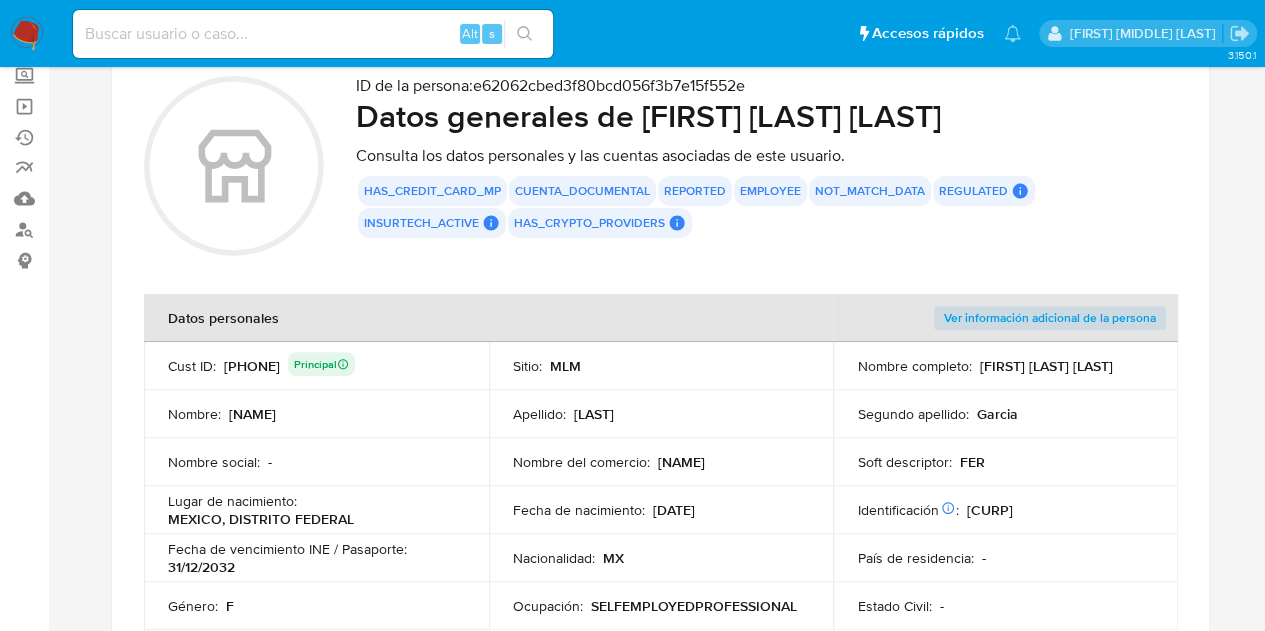 scroll, scrollTop: 0, scrollLeft: 0, axis: both 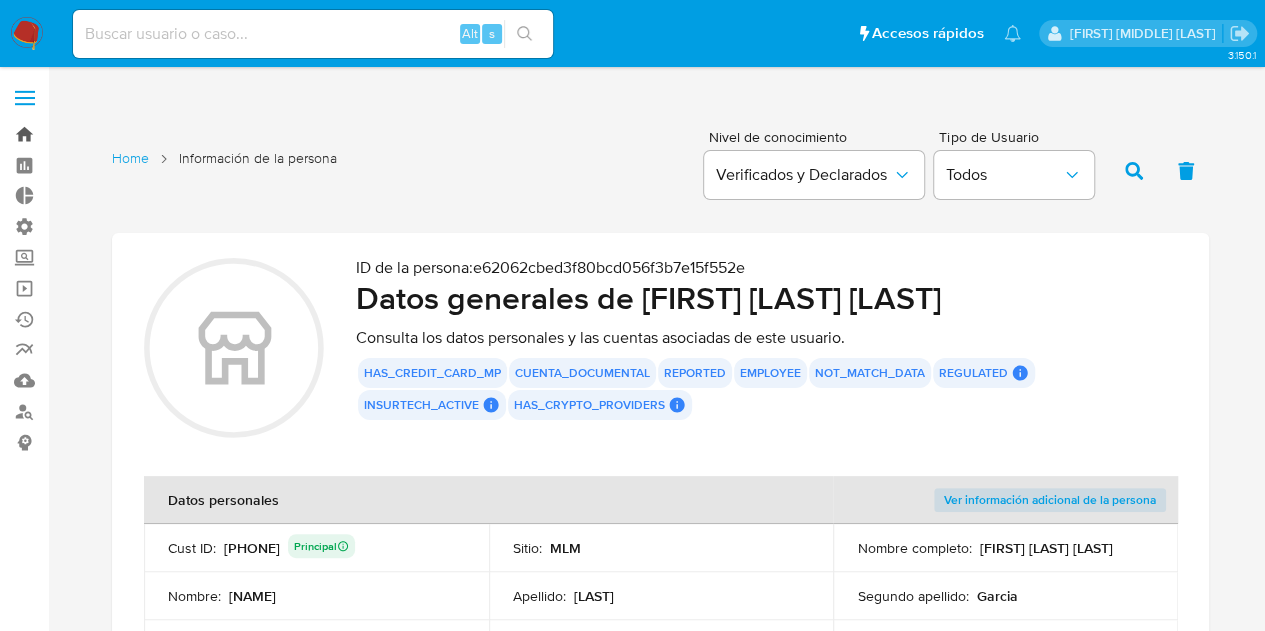 click on "Bandeja" at bounding box center [119, 134] 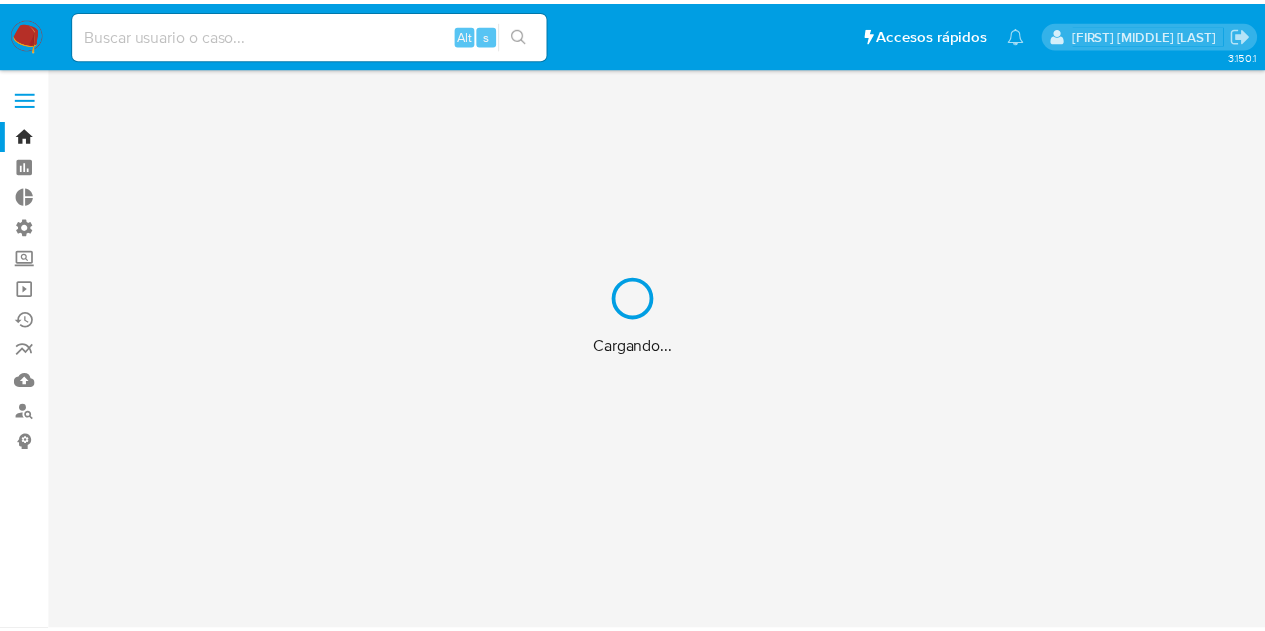 scroll, scrollTop: 0, scrollLeft: 0, axis: both 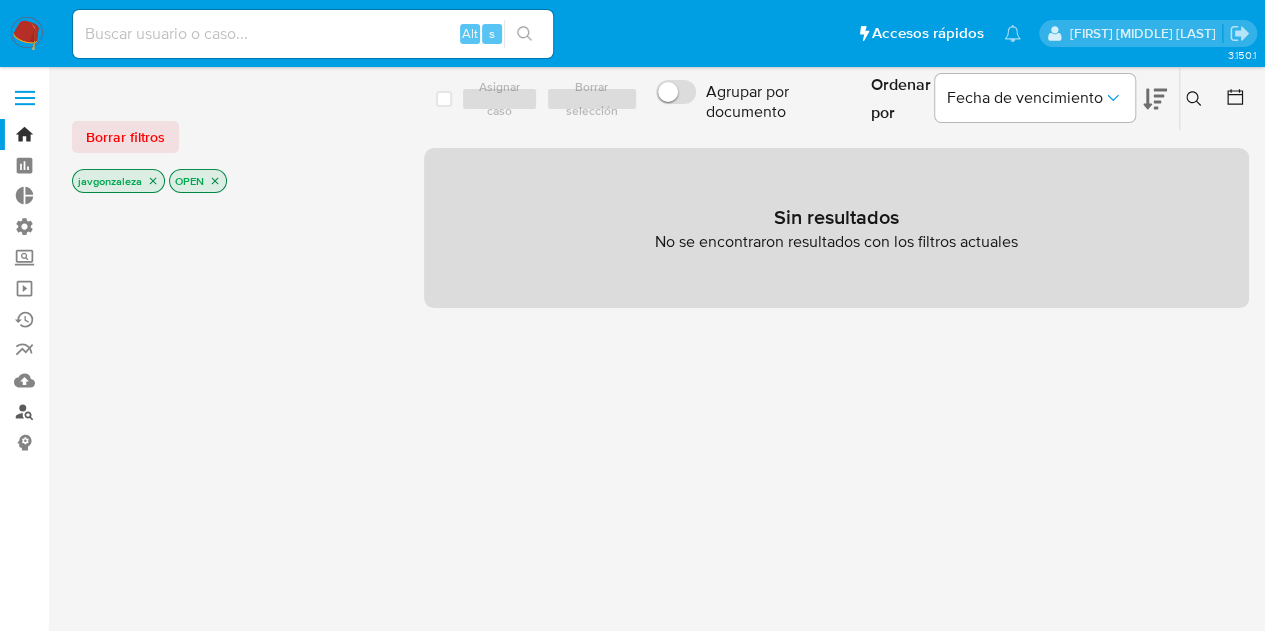click on "Buscador de personas" at bounding box center [119, 411] 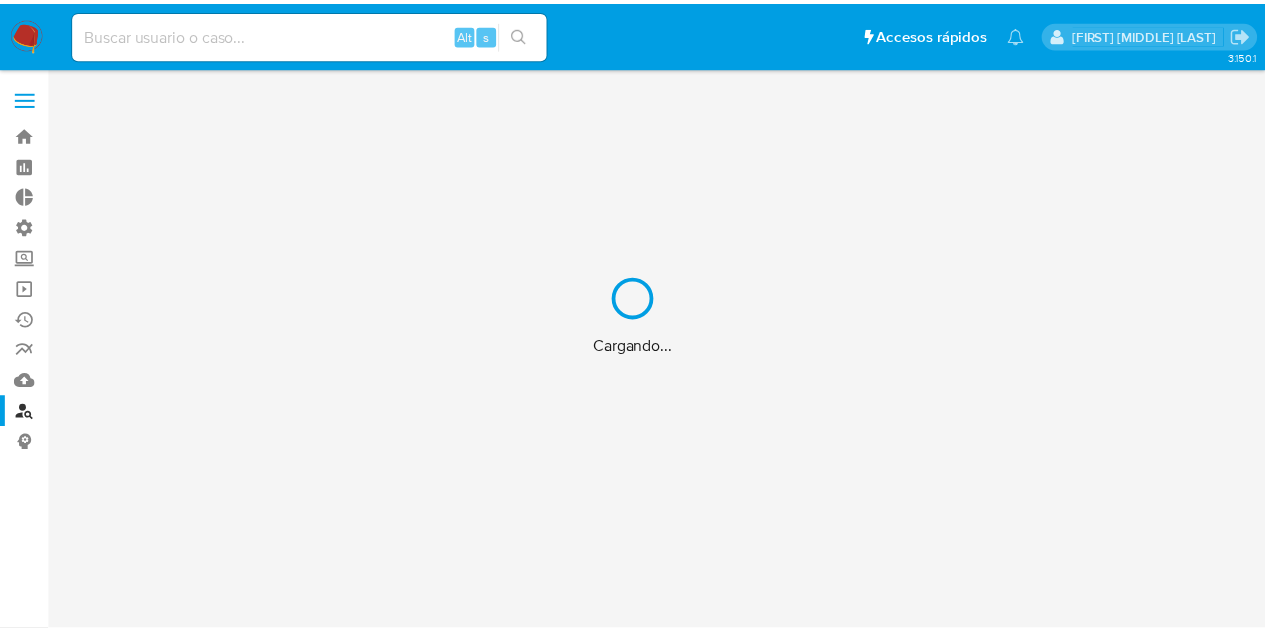 scroll, scrollTop: 0, scrollLeft: 0, axis: both 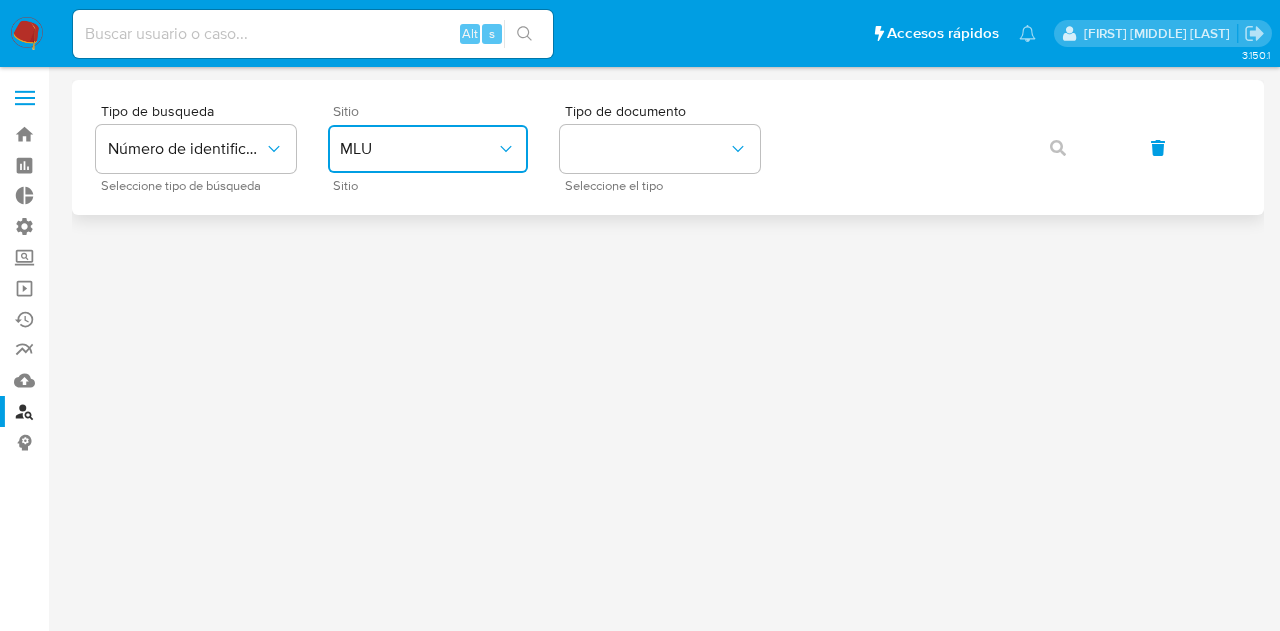 click on "MLU" at bounding box center [428, 149] 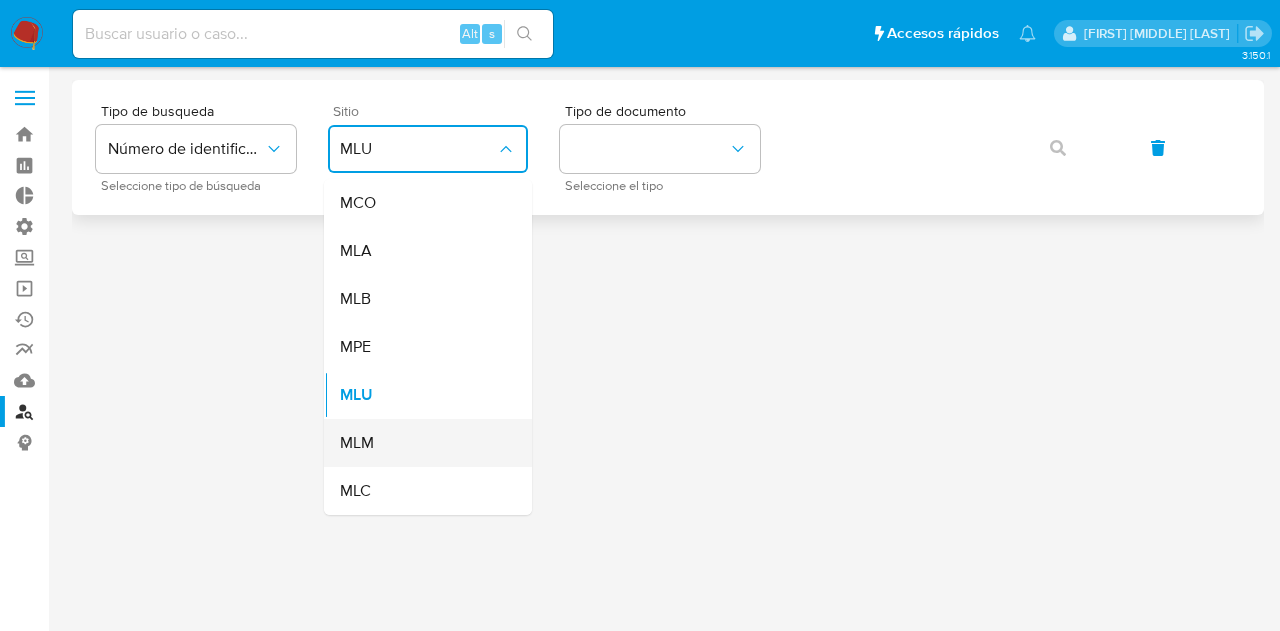 click on "MLM" at bounding box center [422, 443] 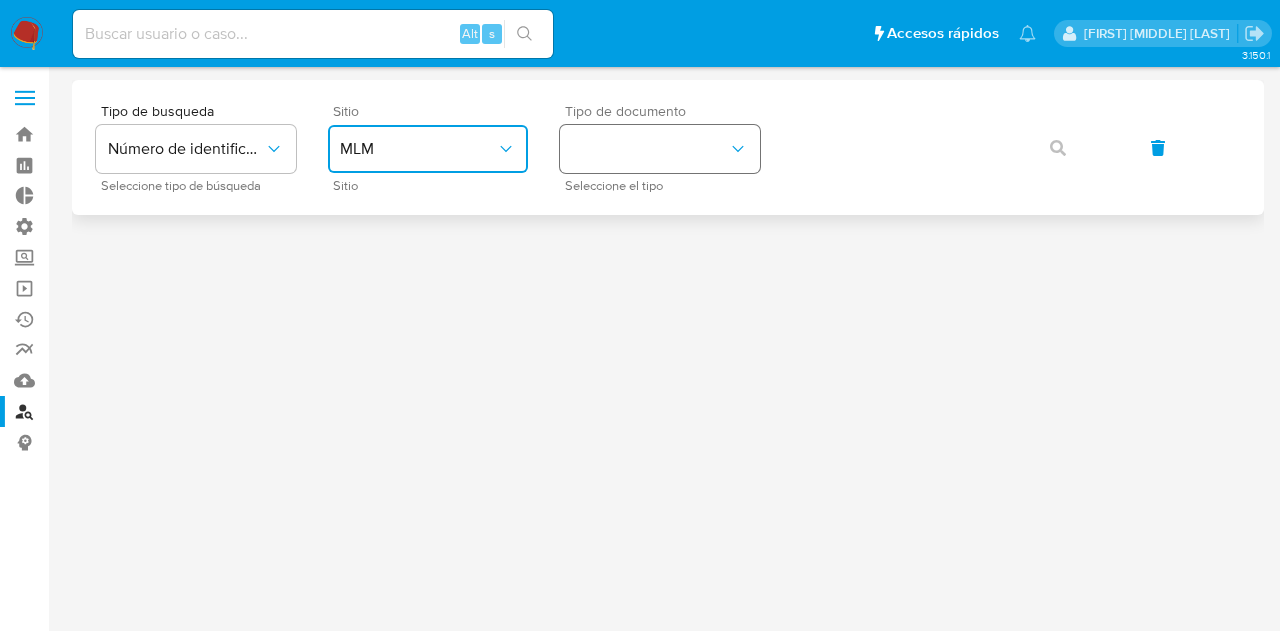 click at bounding box center [660, 149] 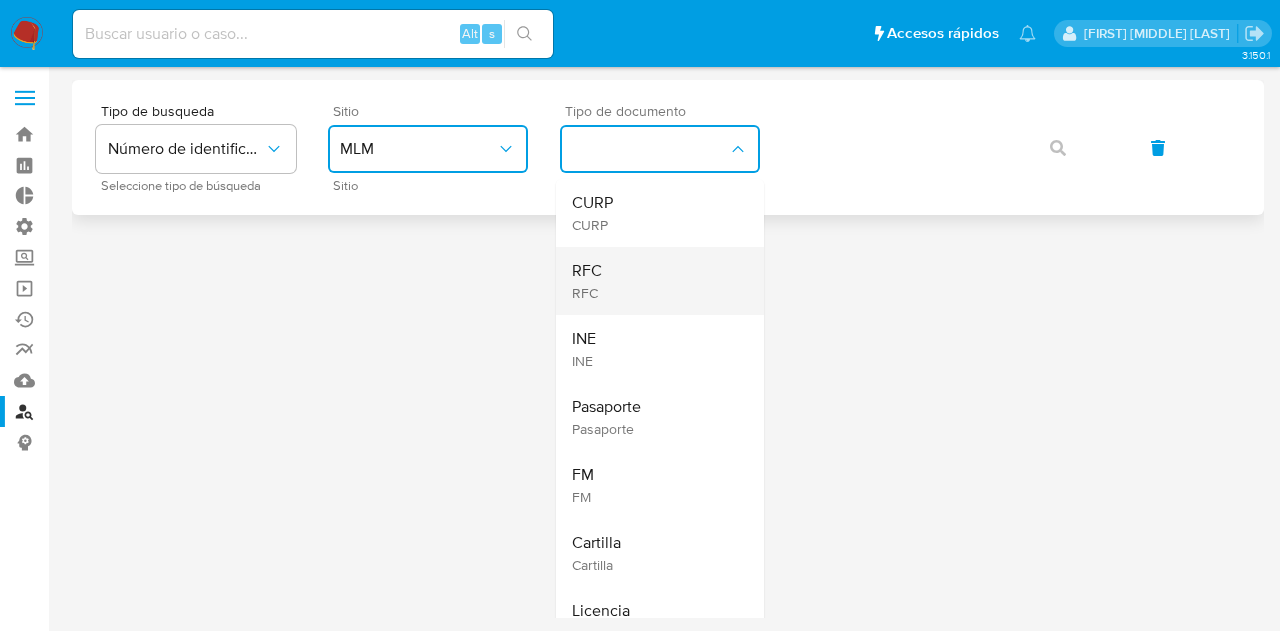 click on "RFC RFC" at bounding box center [654, 281] 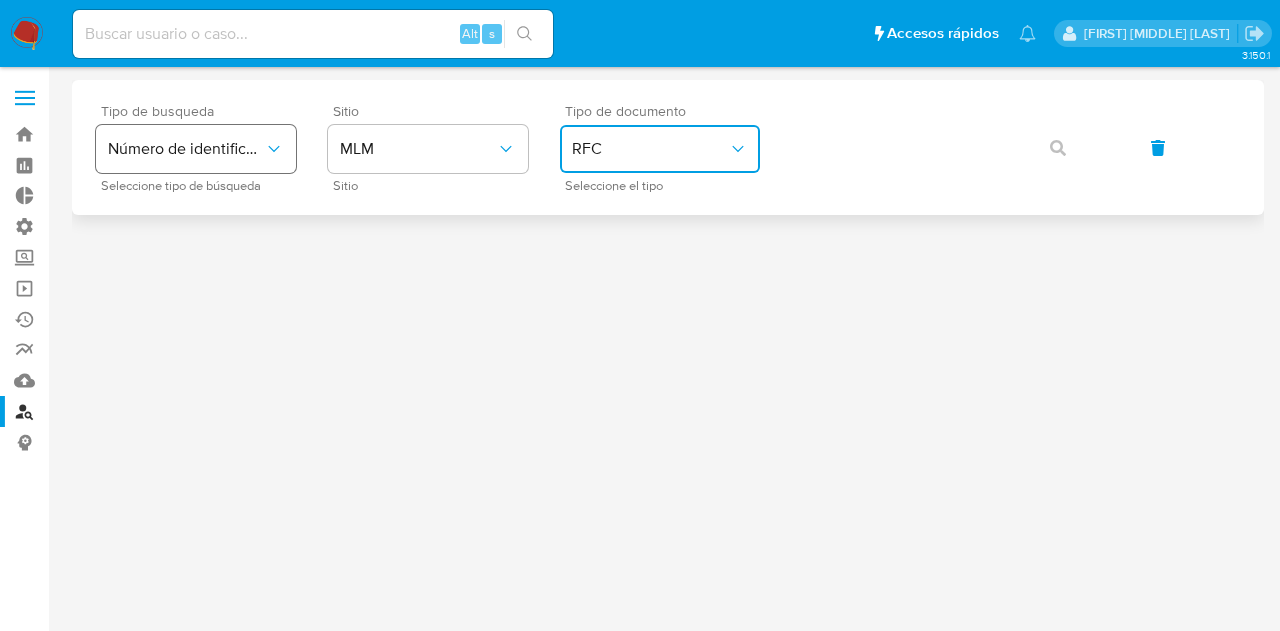 click 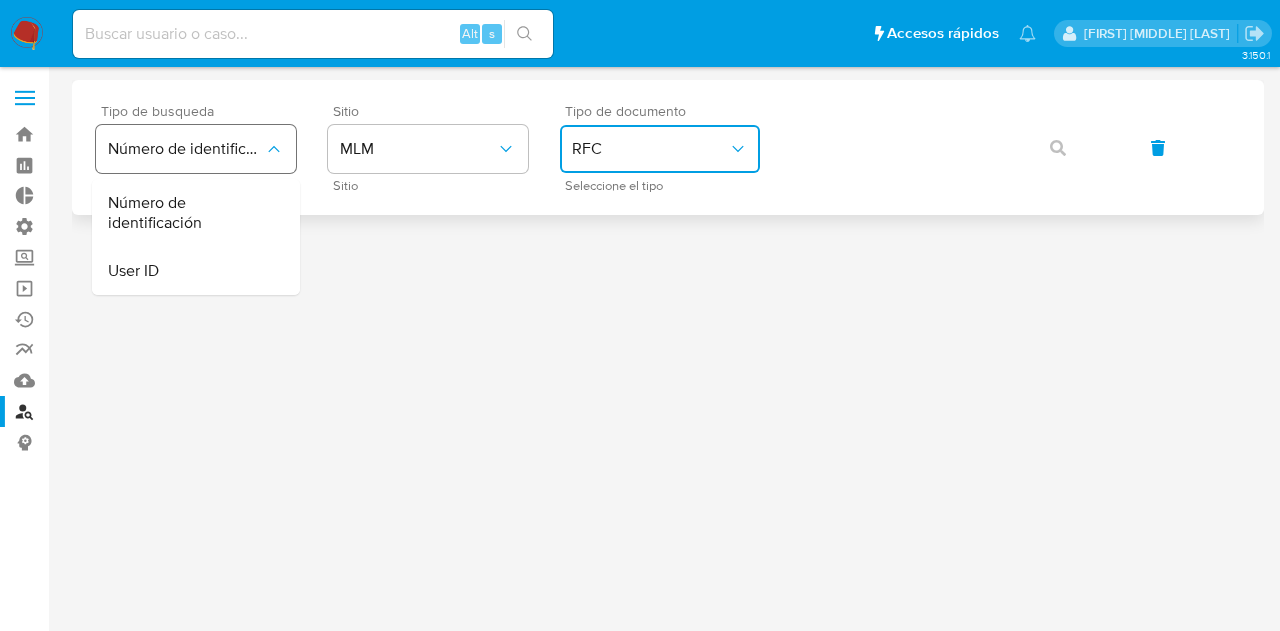 click 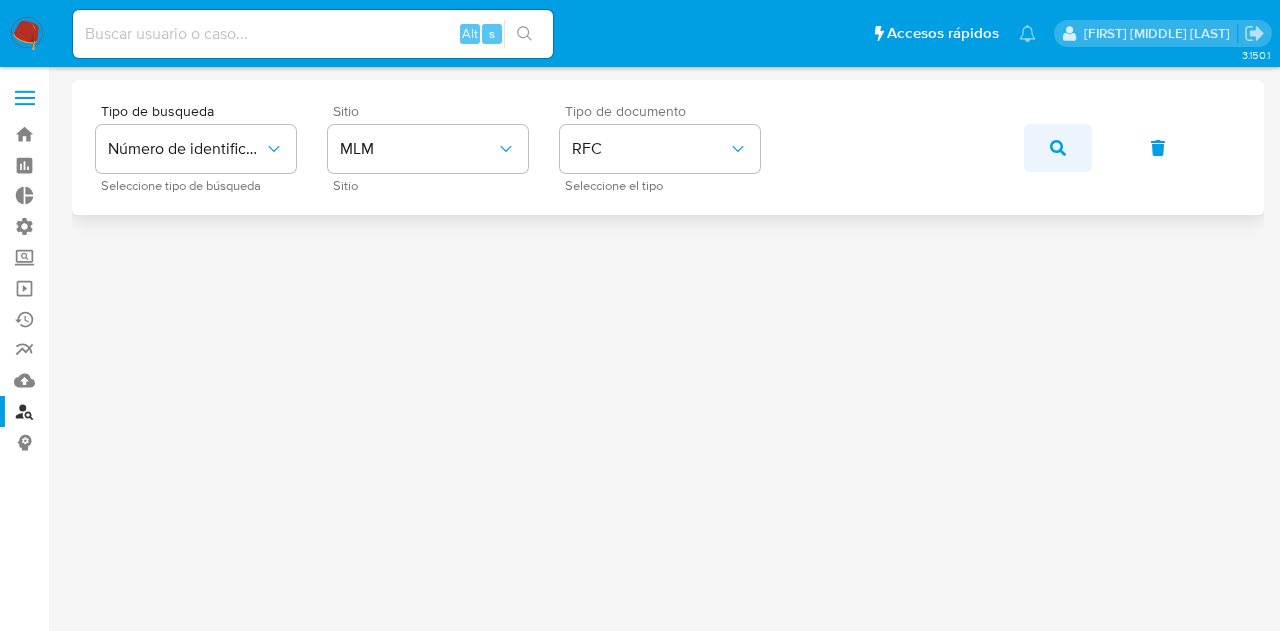 click at bounding box center [1058, 148] 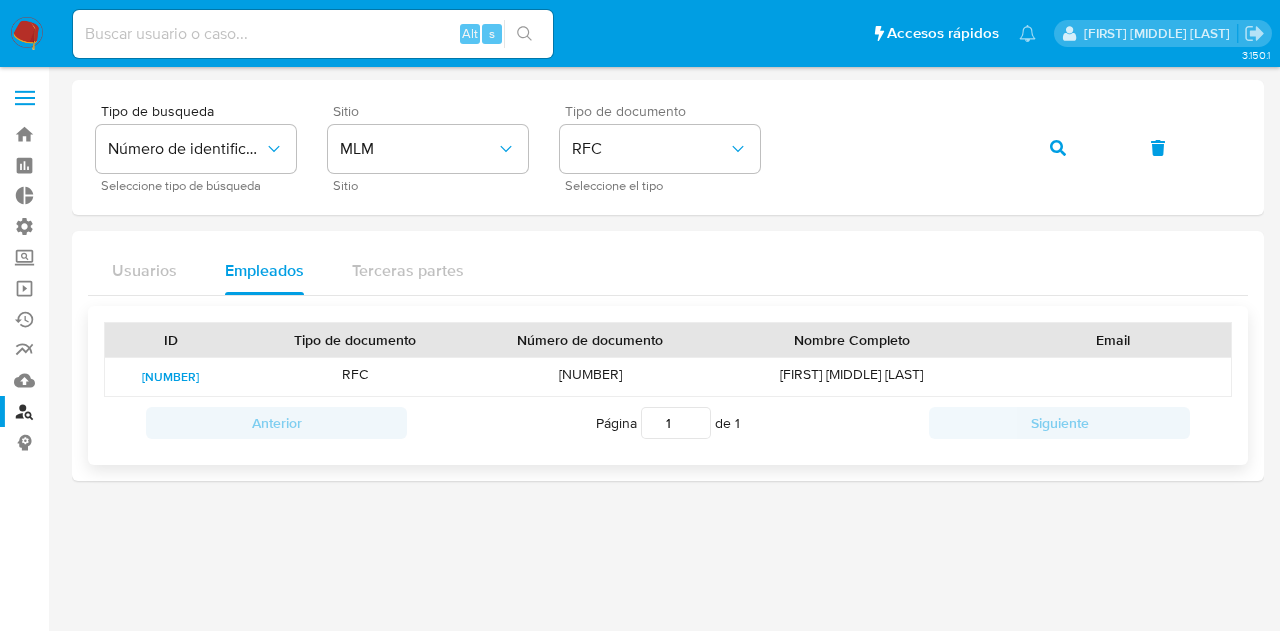 click on "30110489" at bounding box center (170, 377) 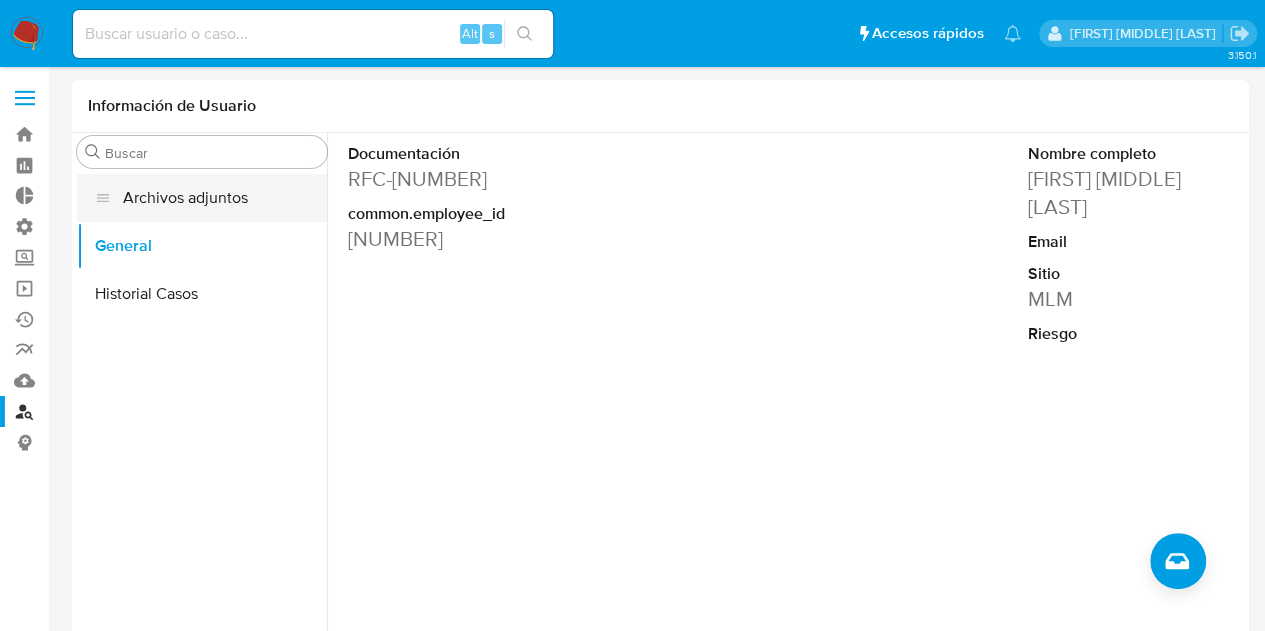 click on "Archivos adjuntos" at bounding box center (202, 198) 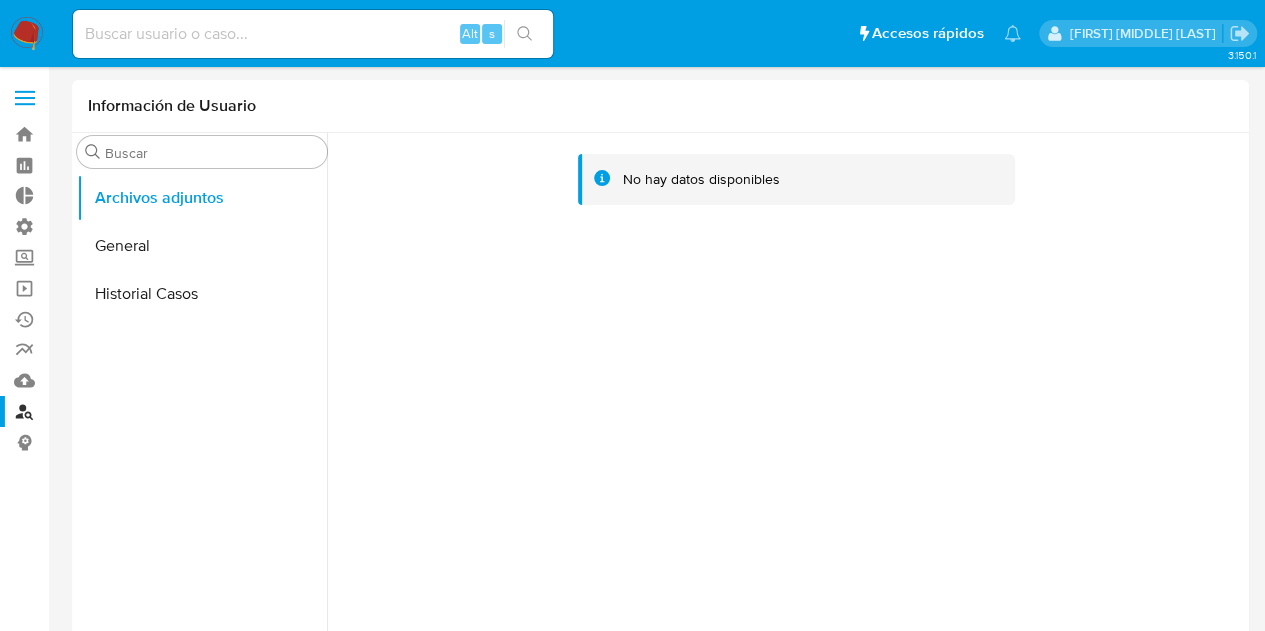 click on "Buscador de personas" at bounding box center (119, 411) 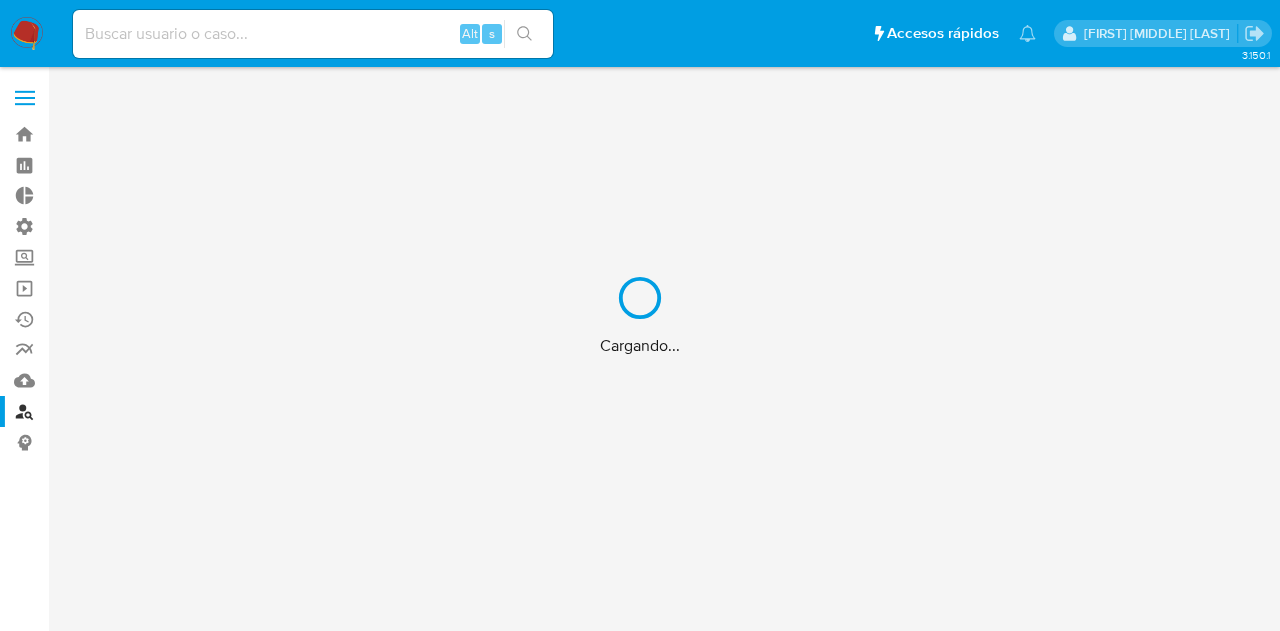 scroll, scrollTop: 0, scrollLeft: 0, axis: both 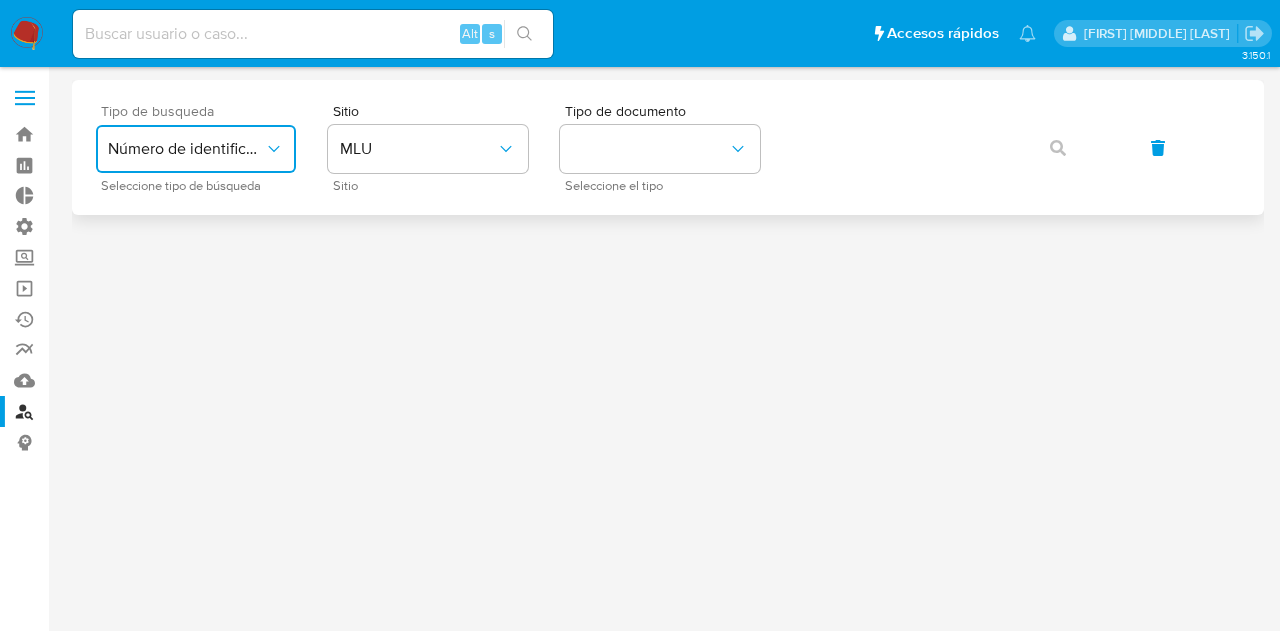 click 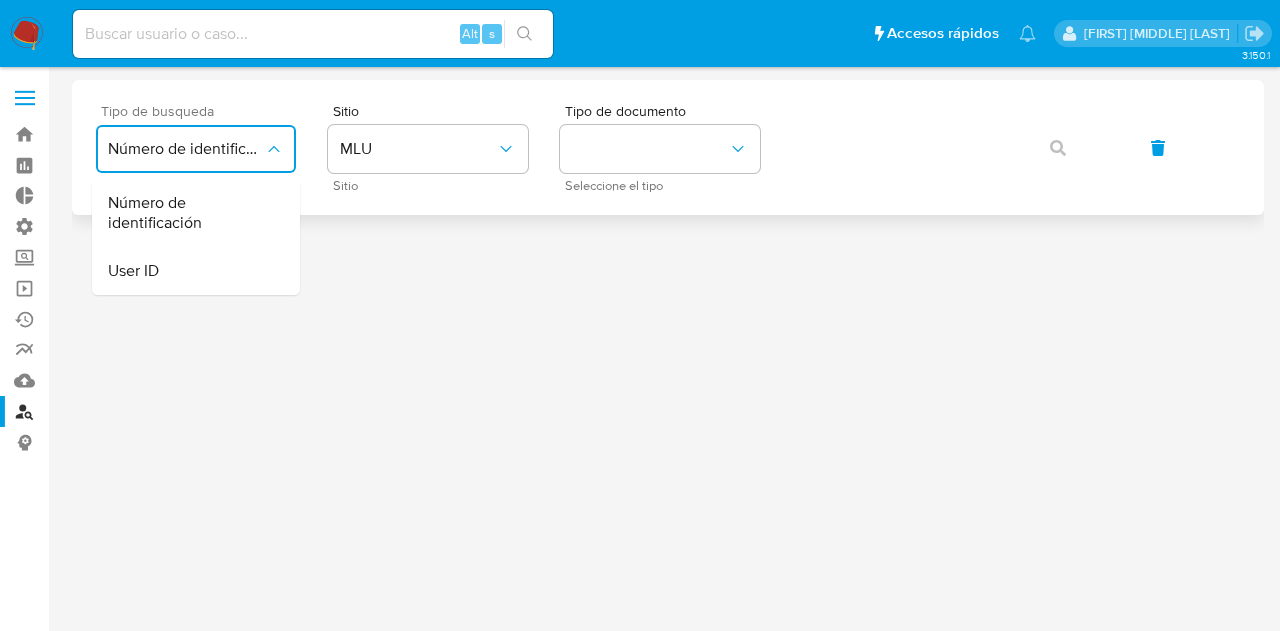 click 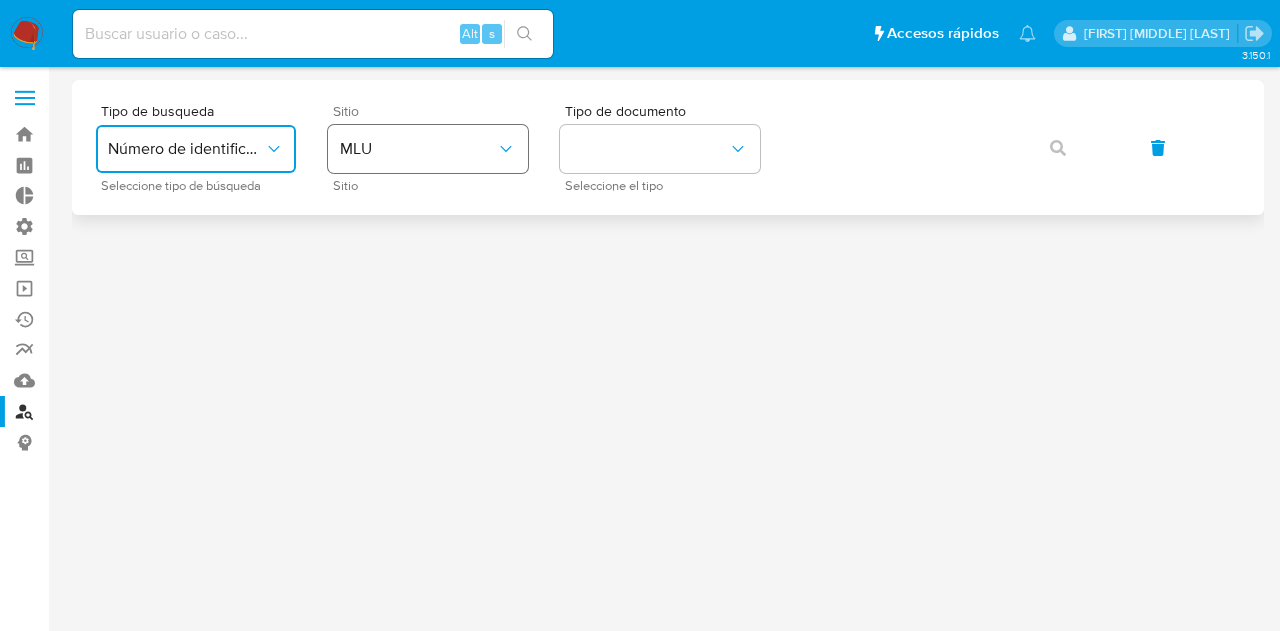 click 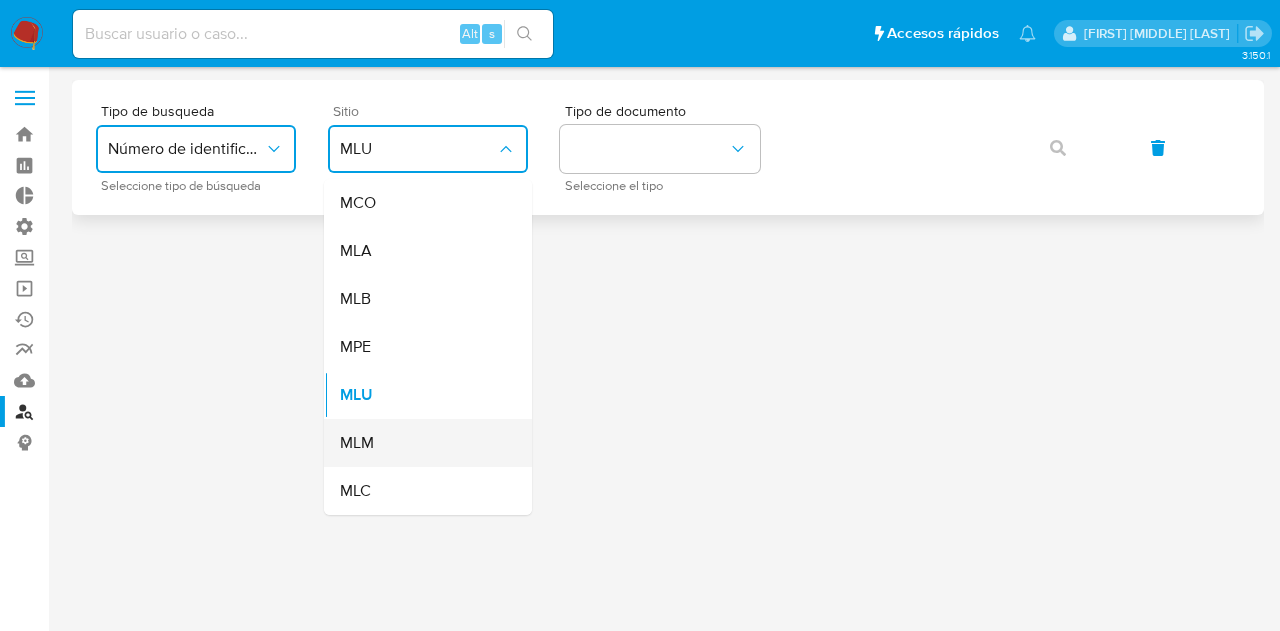 click on "MLM" at bounding box center [422, 443] 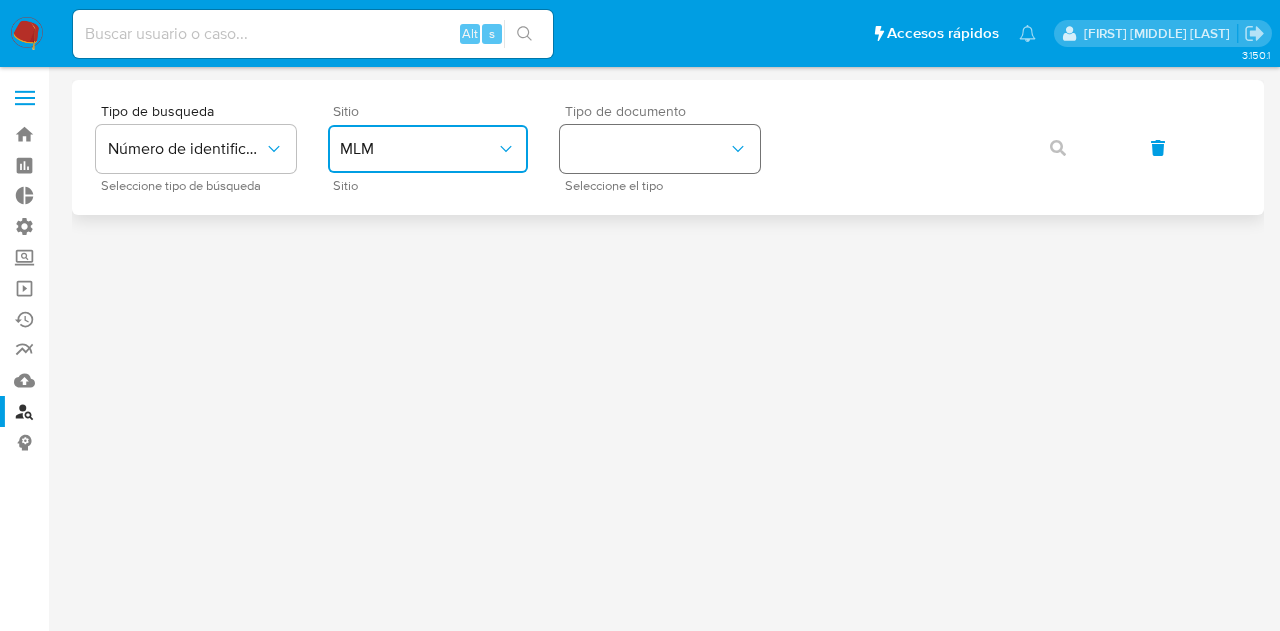 click at bounding box center [660, 149] 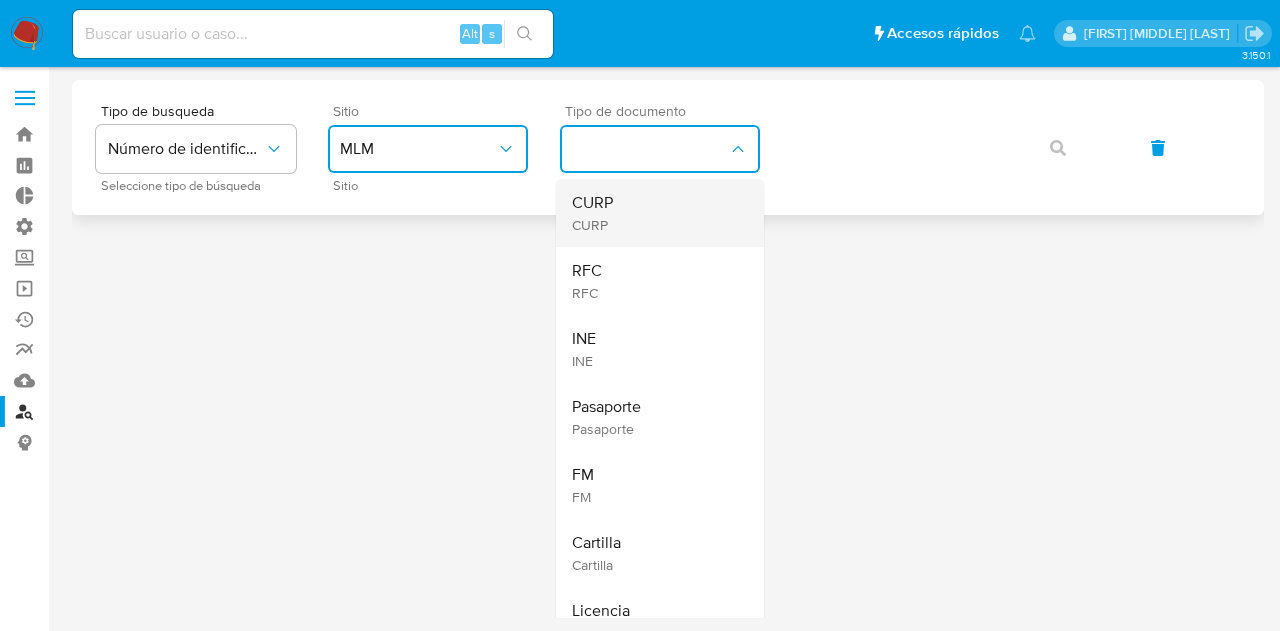 click on "CURP CURP" at bounding box center [654, 213] 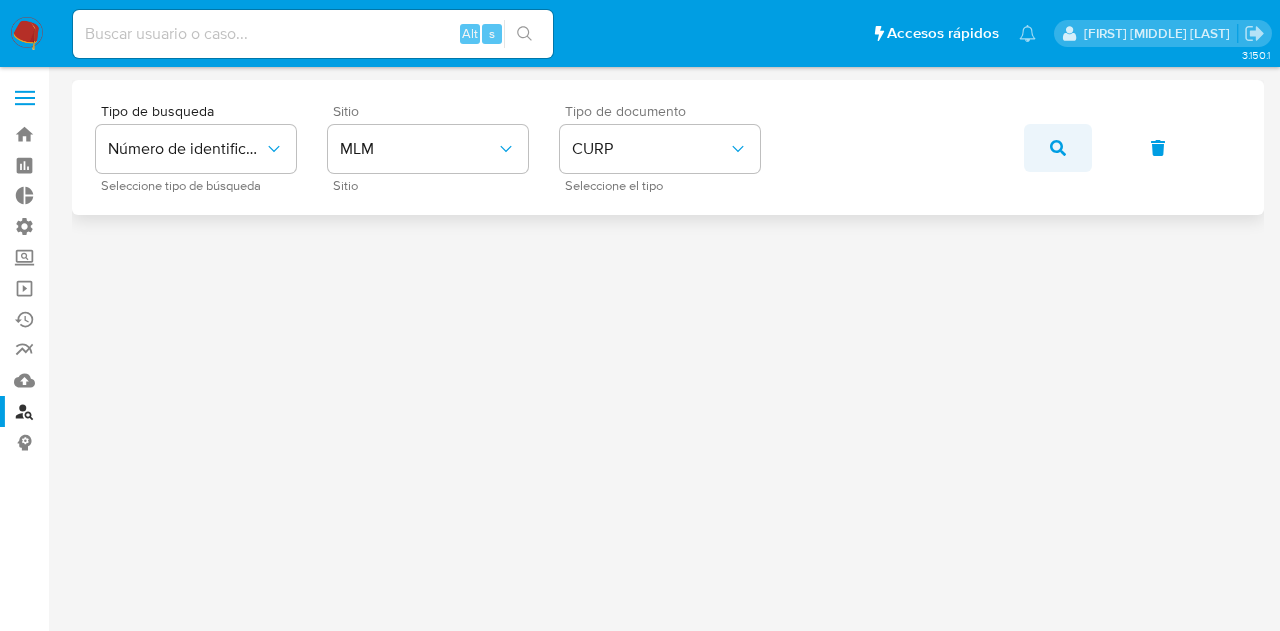 click at bounding box center [1058, 148] 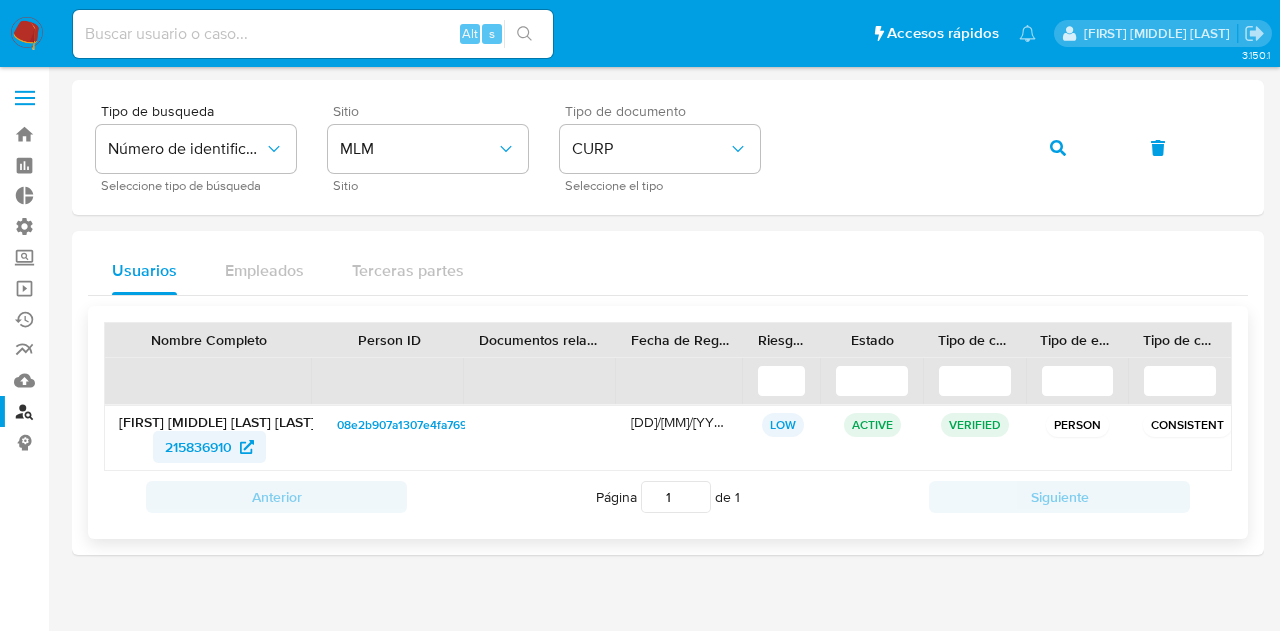 click on "215836910" at bounding box center [198, 447] 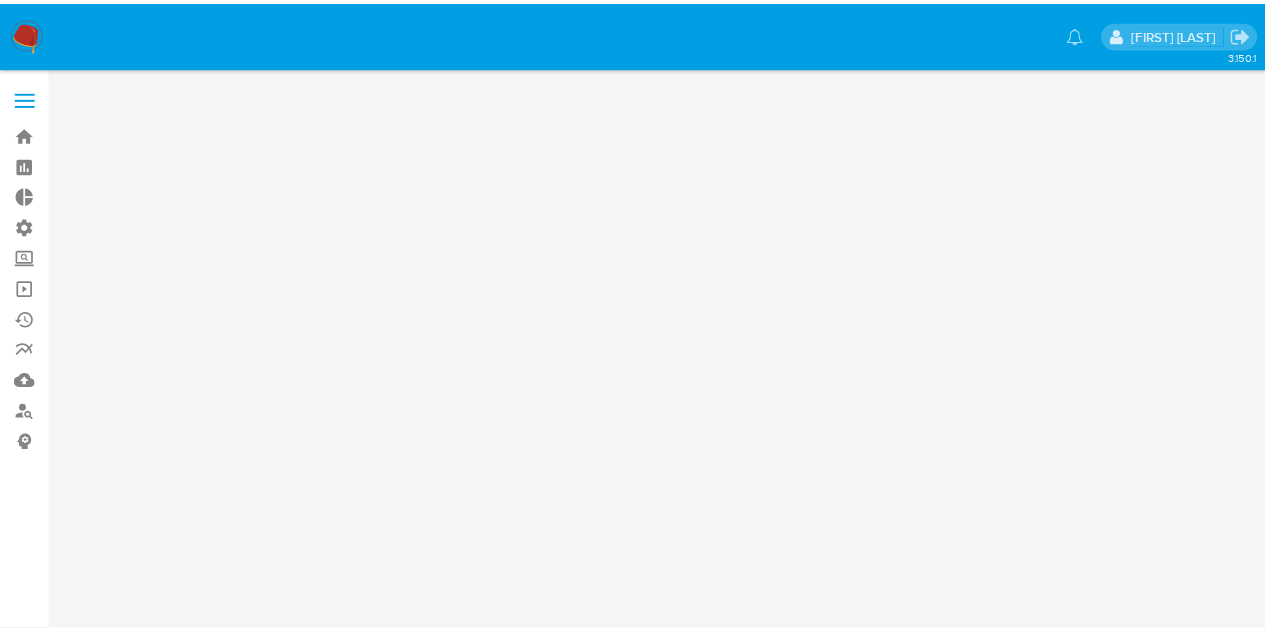 scroll, scrollTop: 0, scrollLeft: 0, axis: both 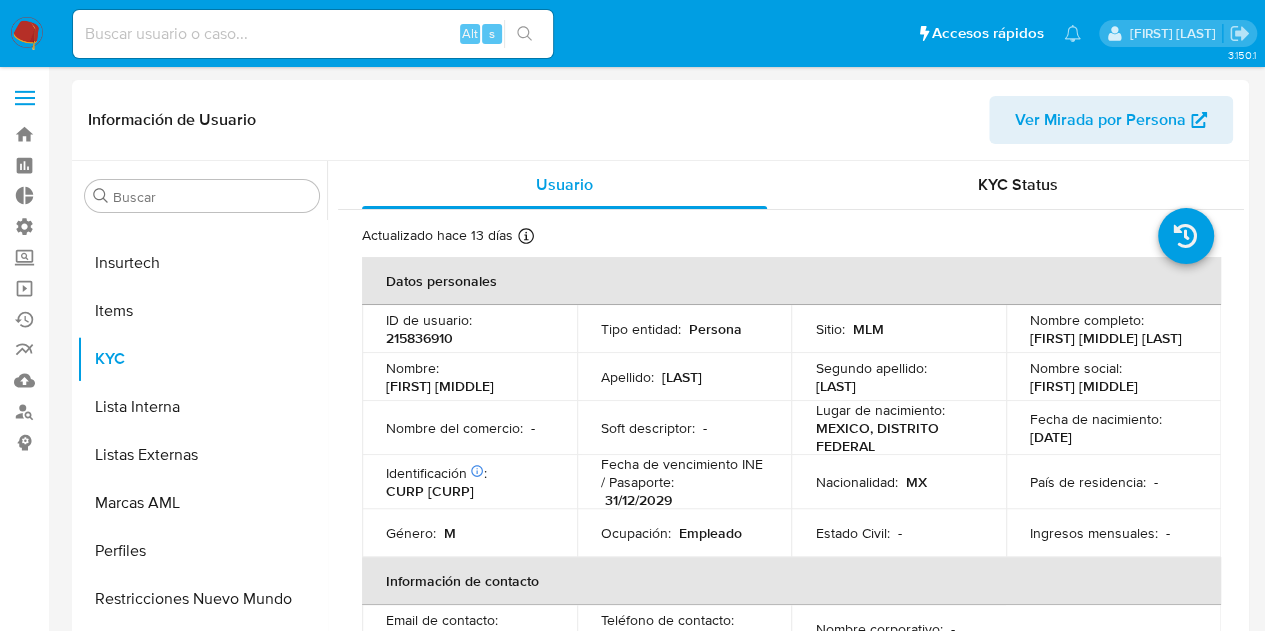 select on "10" 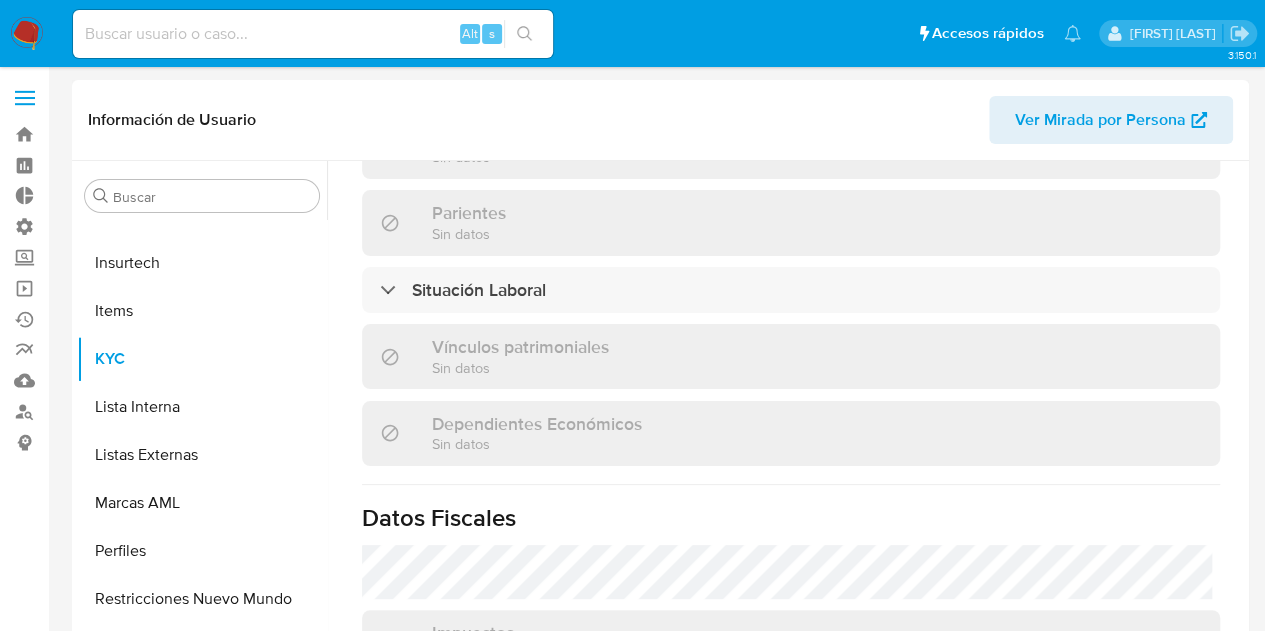 scroll, scrollTop: 1000, scrollLeft: 0, axis: vertical 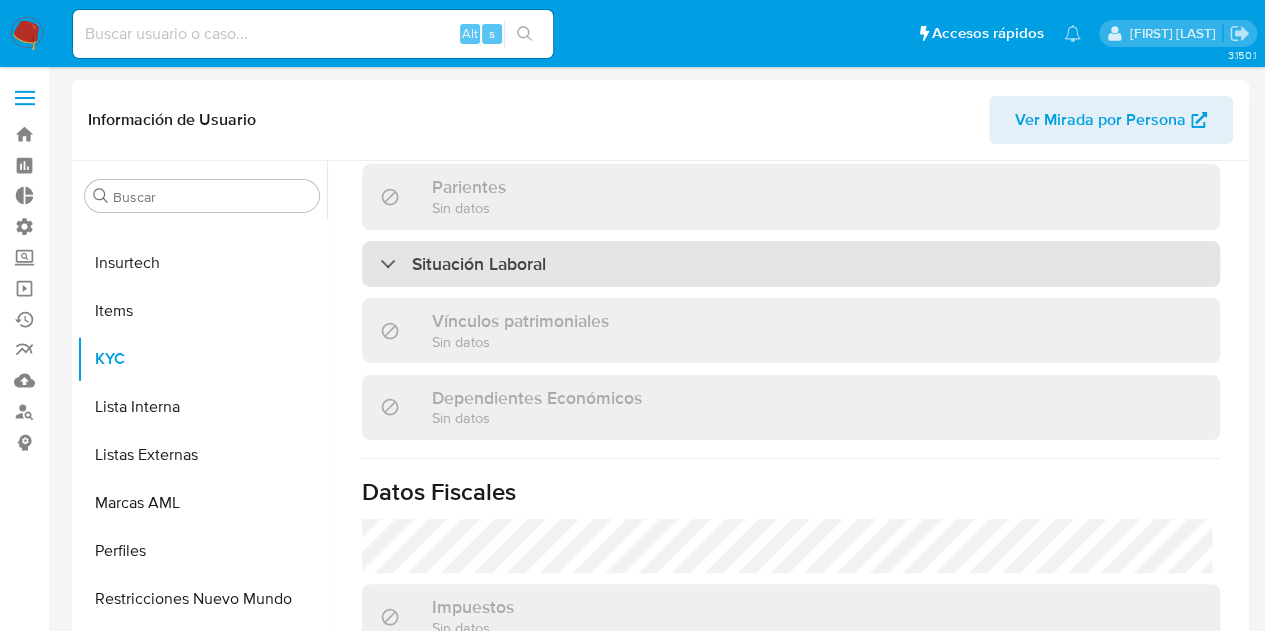 click on "Situación Laboral" at bounding box center (463, 264) 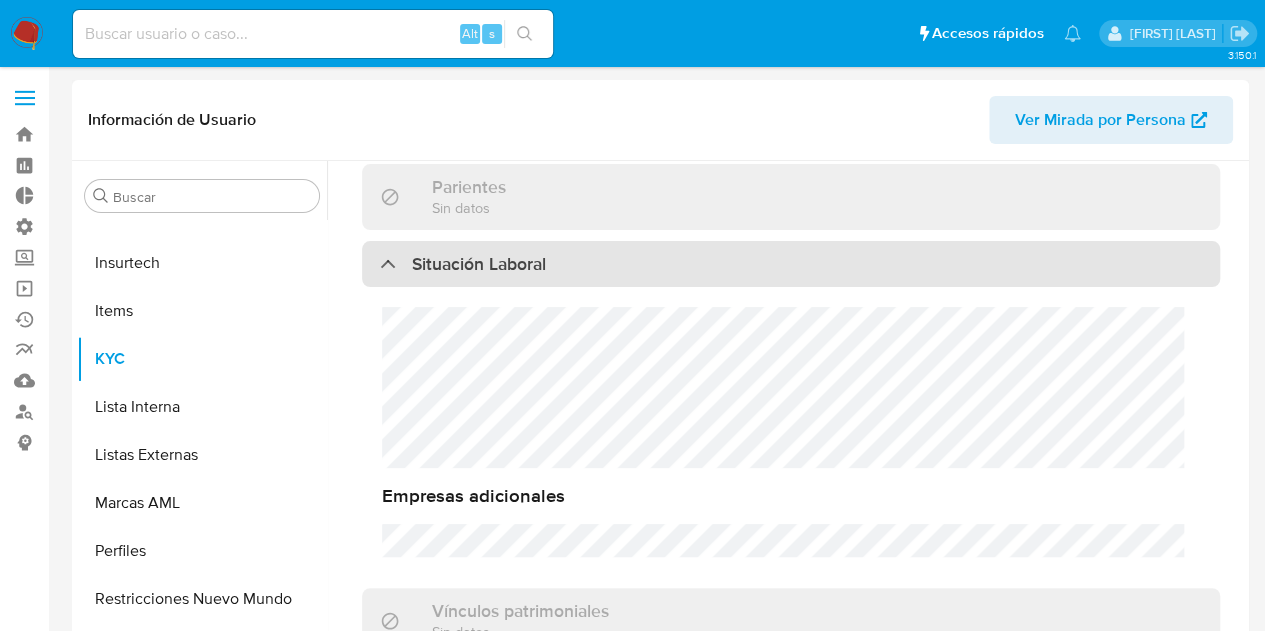 click on "Situación Laboral" at bounding box center [463, 264] 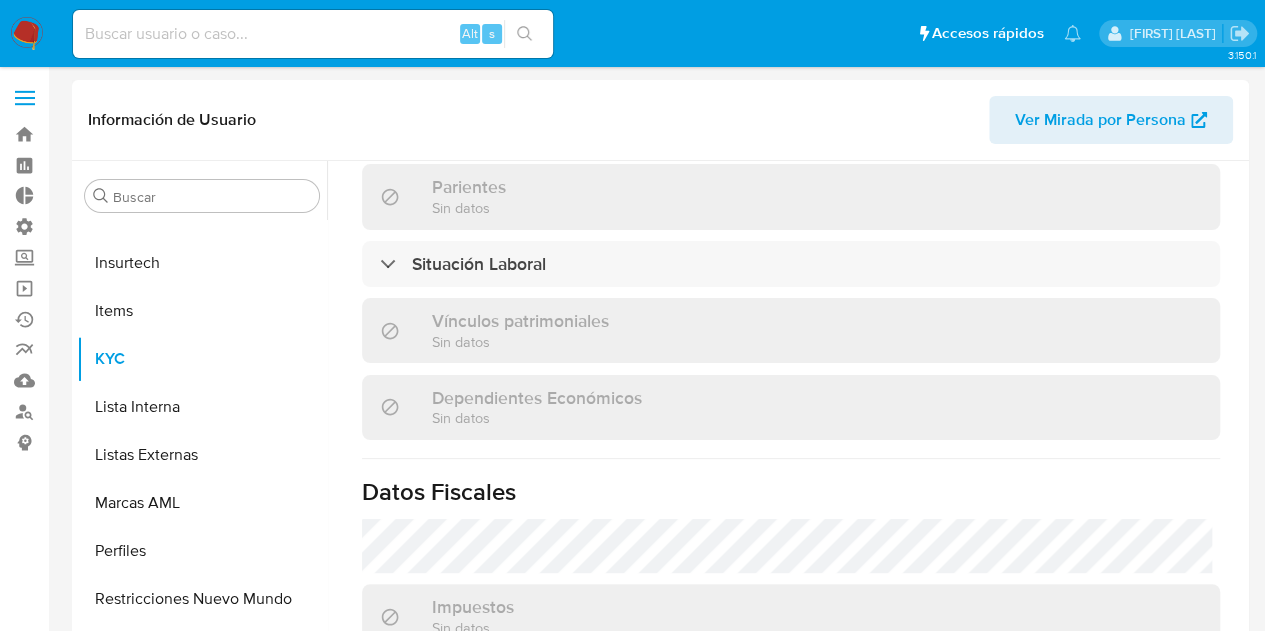 scroll, scrollTop: 1280, scrollLeft: 0, axis: vertical 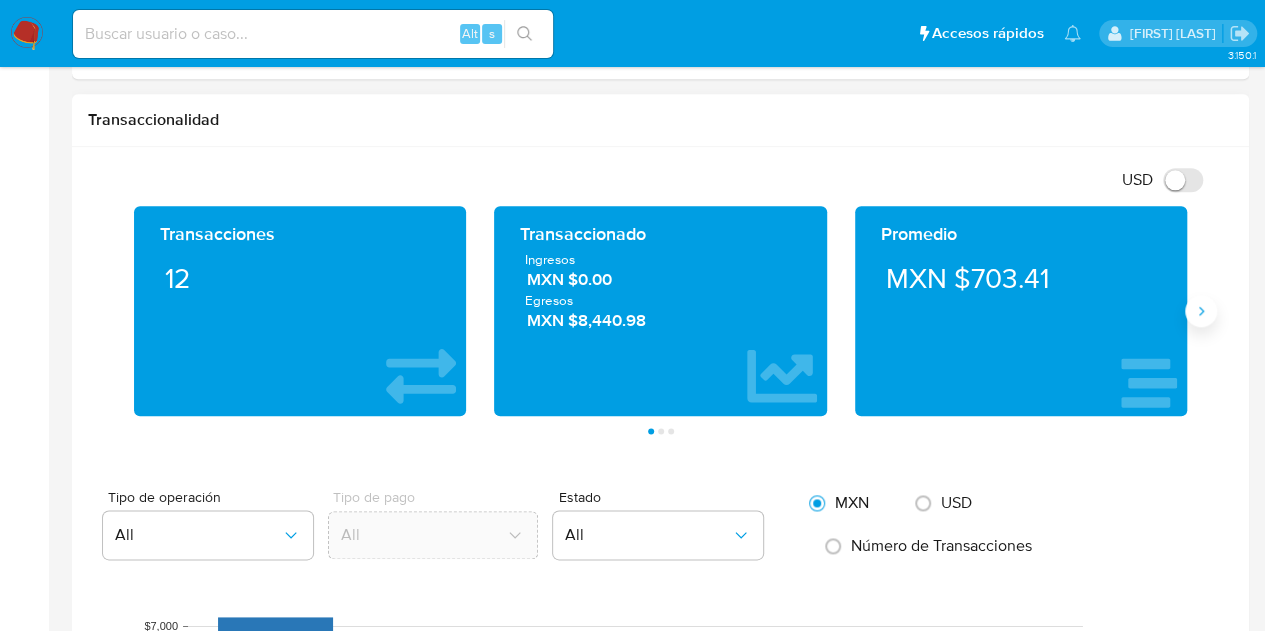 click 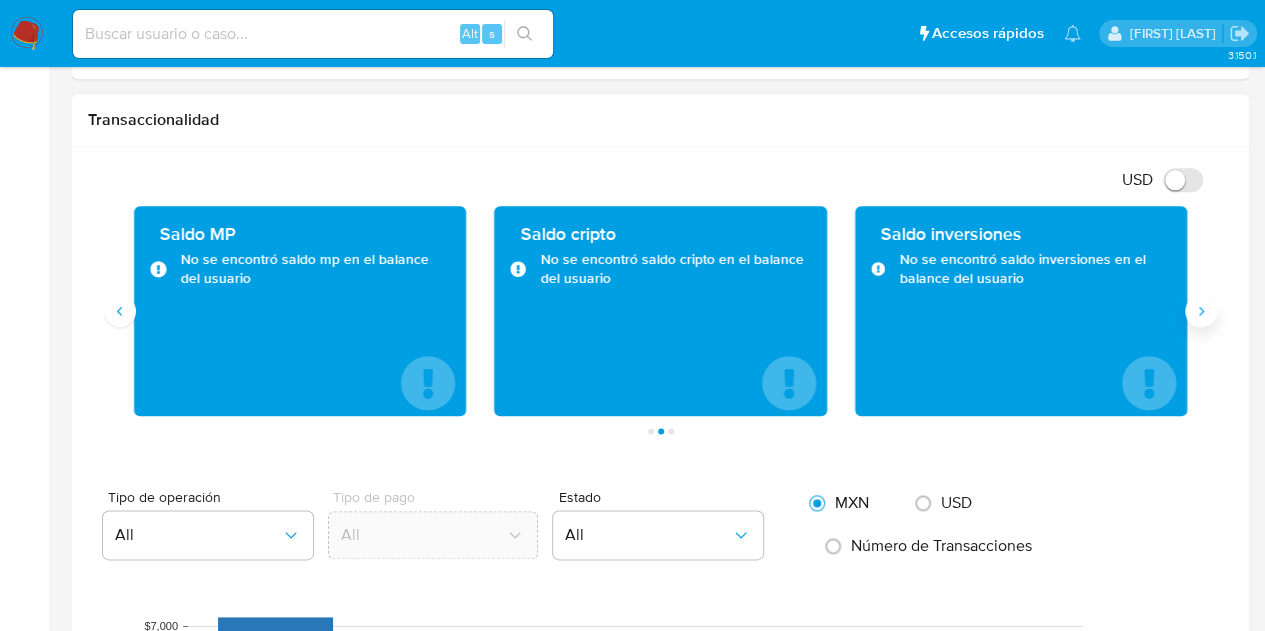 type 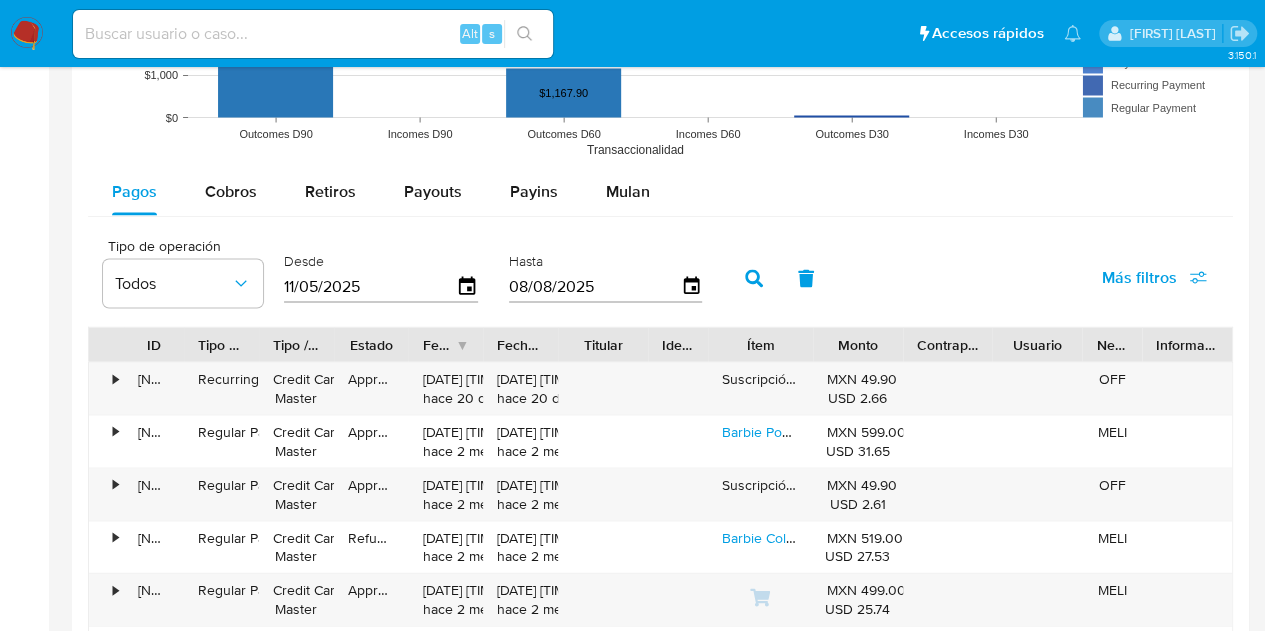 scroll, scrollTop: 1900, scrollLeft: 0, axis: vertical 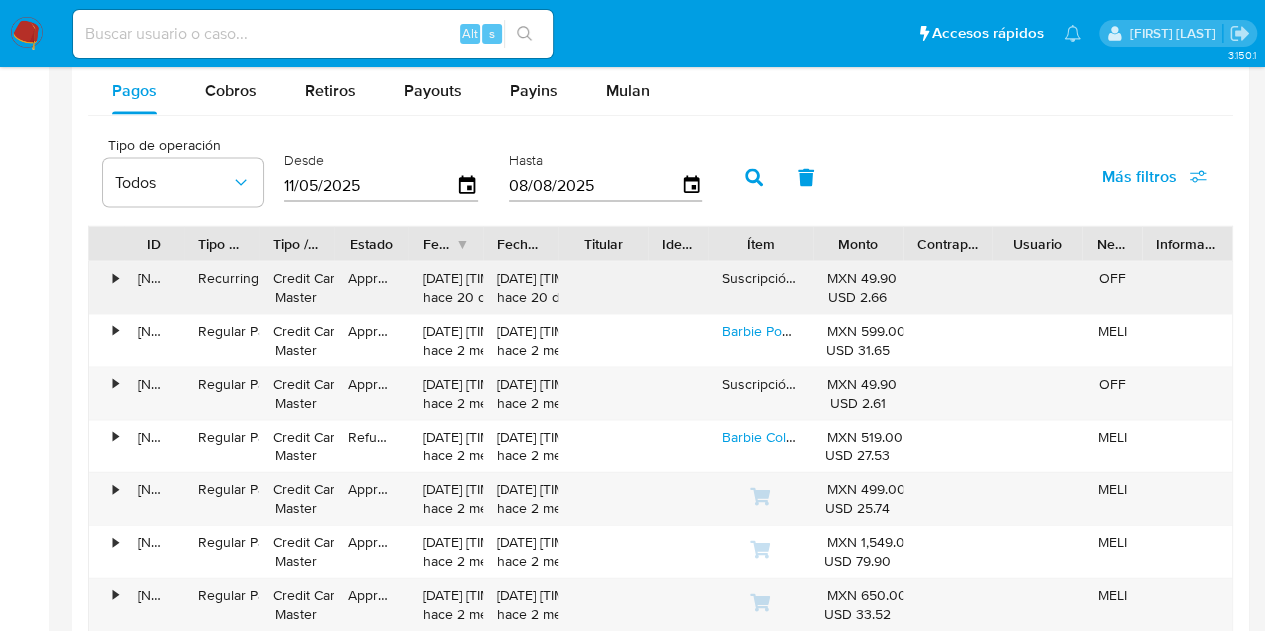 click on "•" at bounding box center (106, 288) 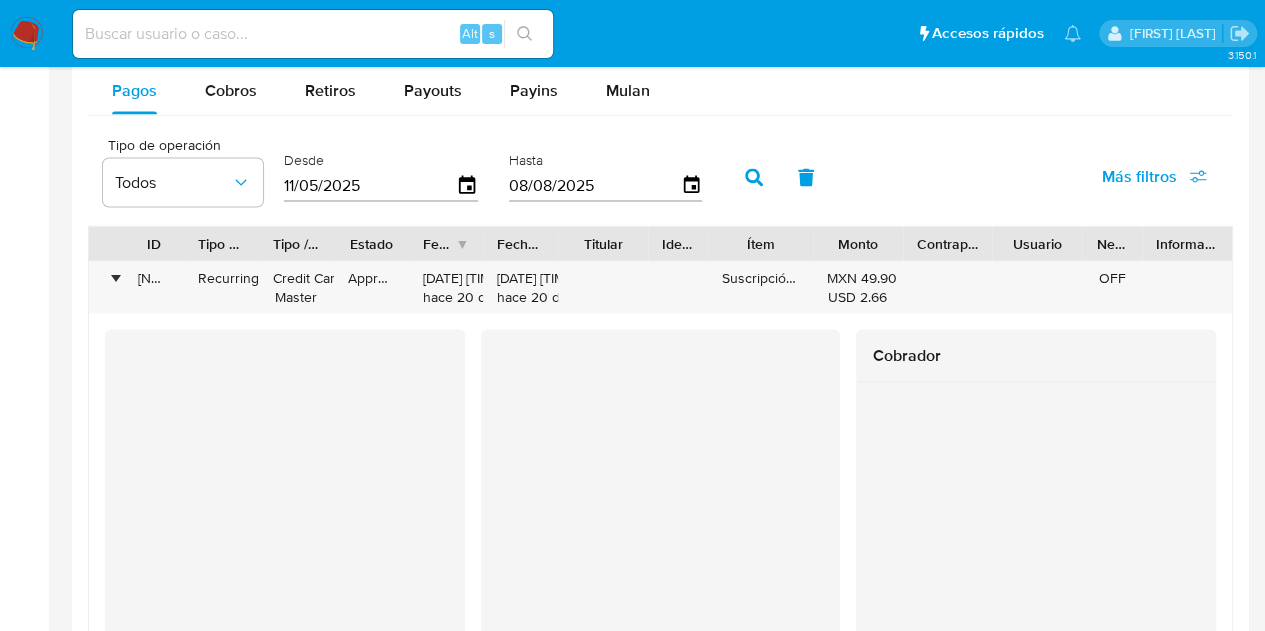 scroll, scrollTop: 2000, scrollLeft: 0, axis: vertical 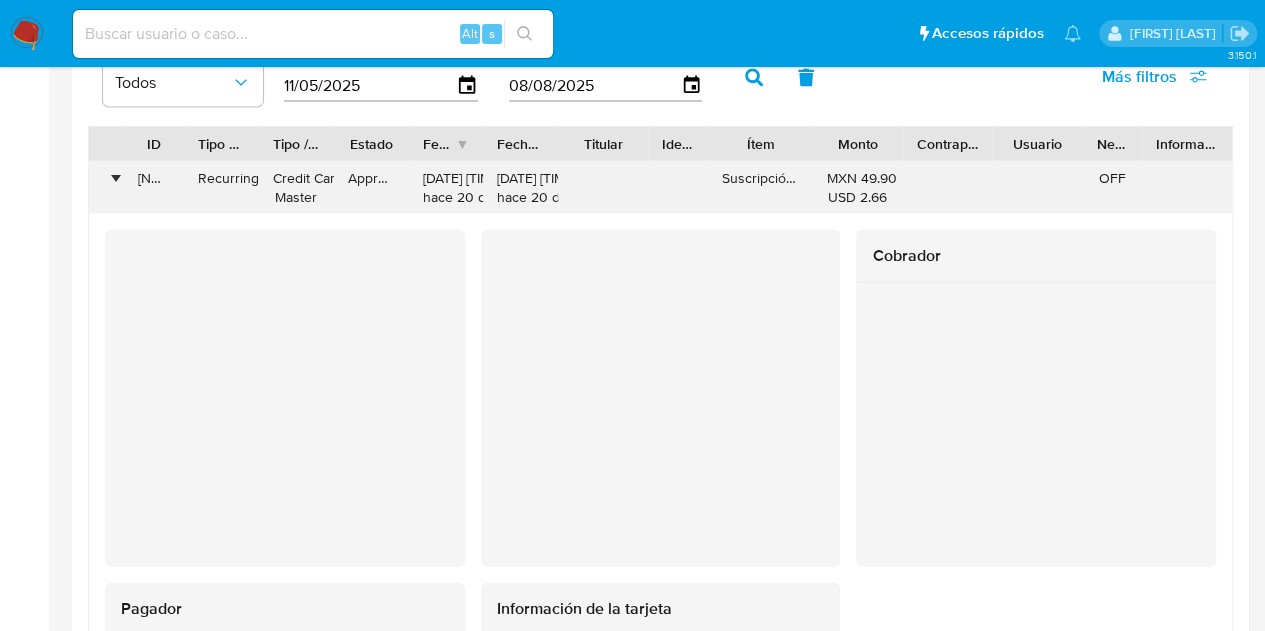 click on "•" at bounding box center (115, 178) 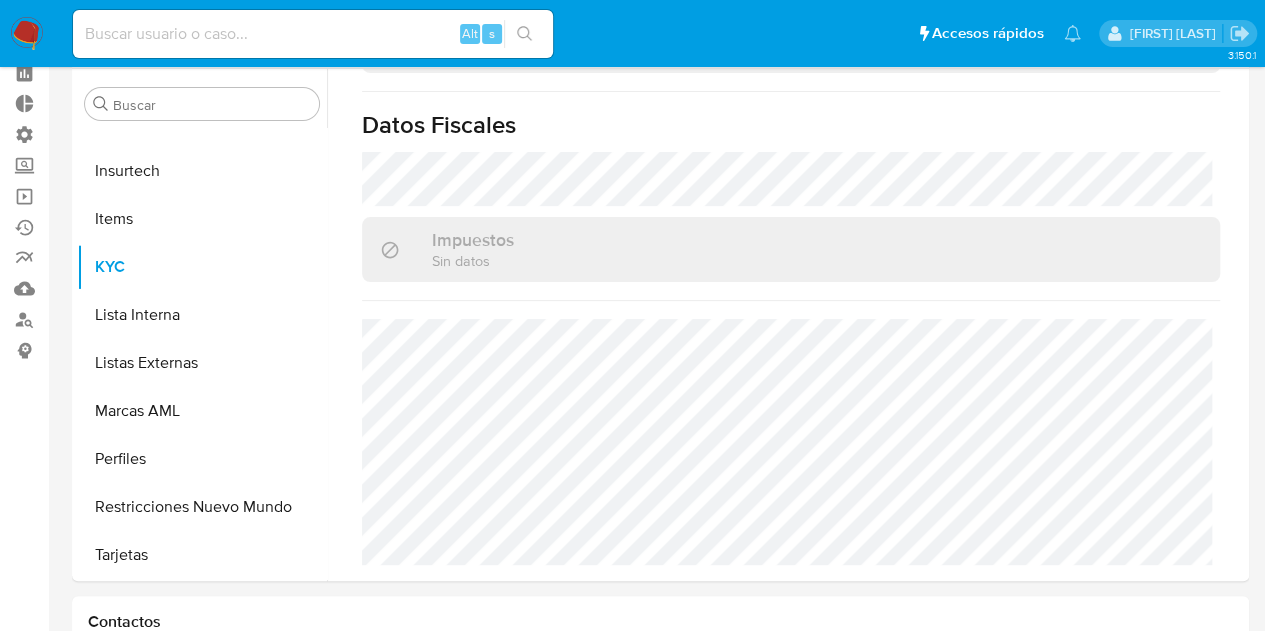 scroll, scrollTop: 0, scrollLeft: 0, axis: both 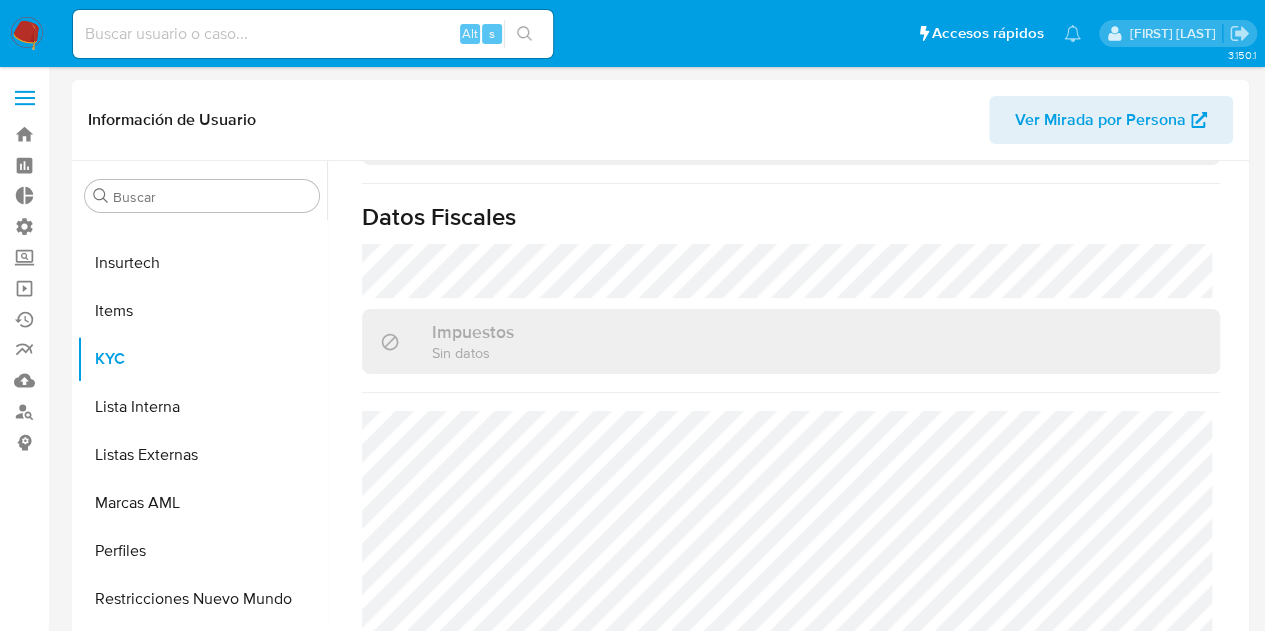 click on "Ver Mirada por Persona" at bounding box center (1100, 120) 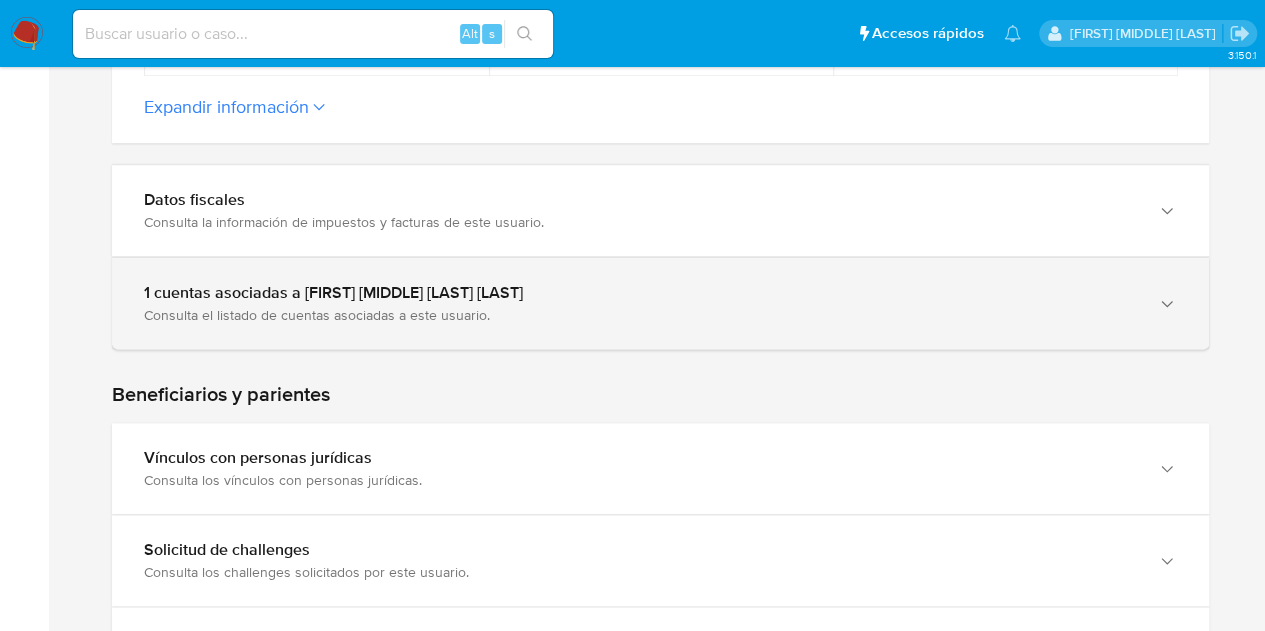 scroll, scrollTop: 900, scrollLeft: 0, axis: vertical 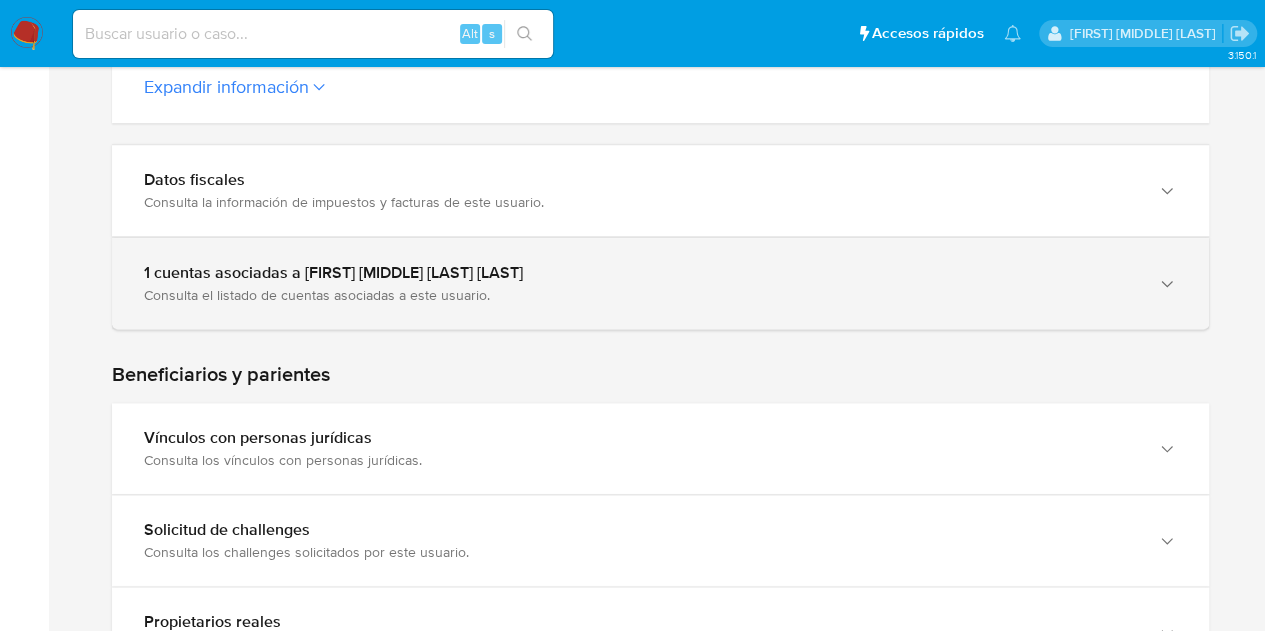 click on "Consulta el listado de cuentas asociadas a este usuario." at bounding box center (640, 295) 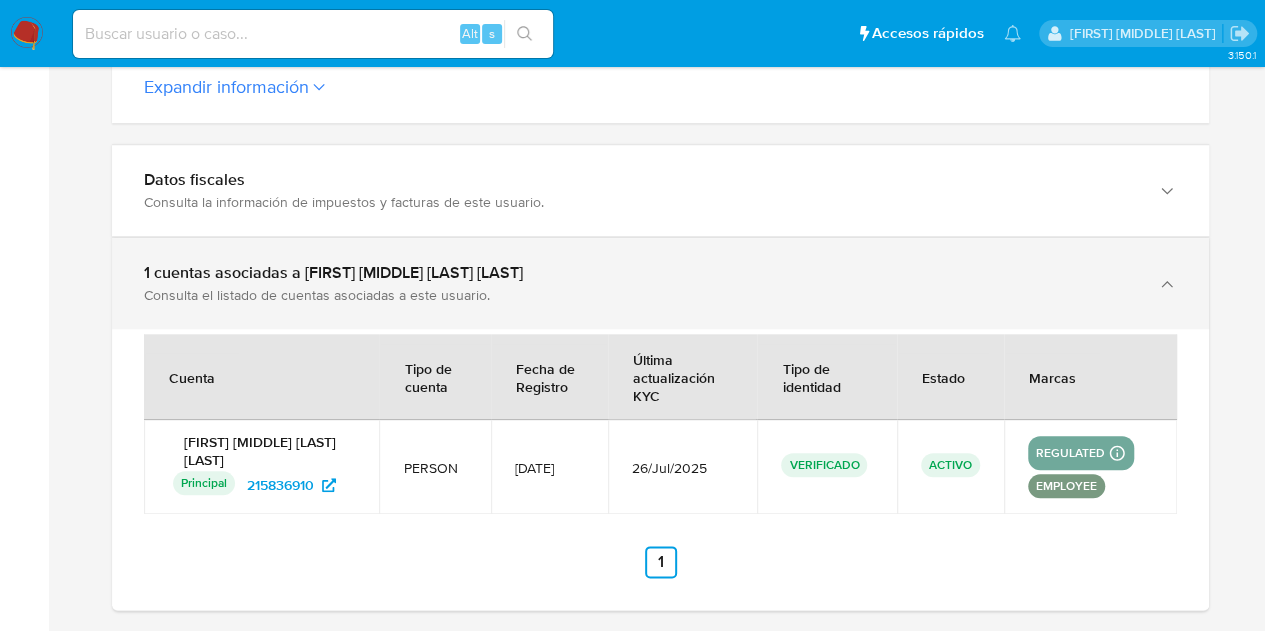 click on "Consulta el listado de cuentas asociadas a este usuario." at bounding box center [640, 295] 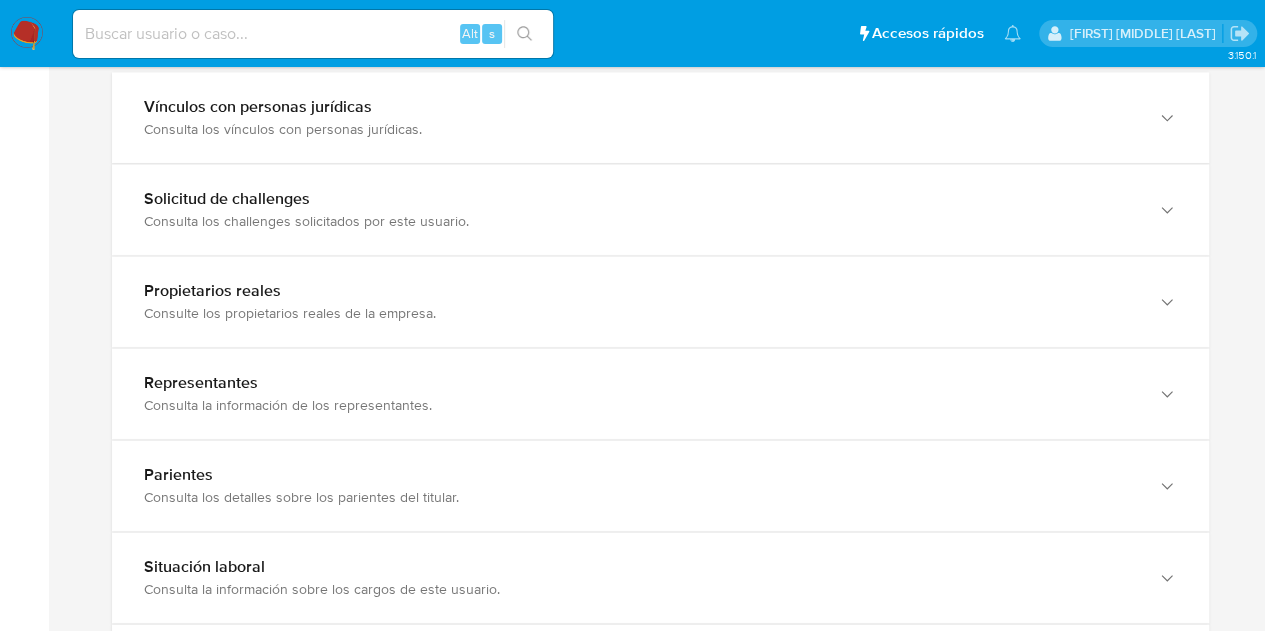 scroll, scrollTop: 1200, scrollLeft: 0, axis: vertical 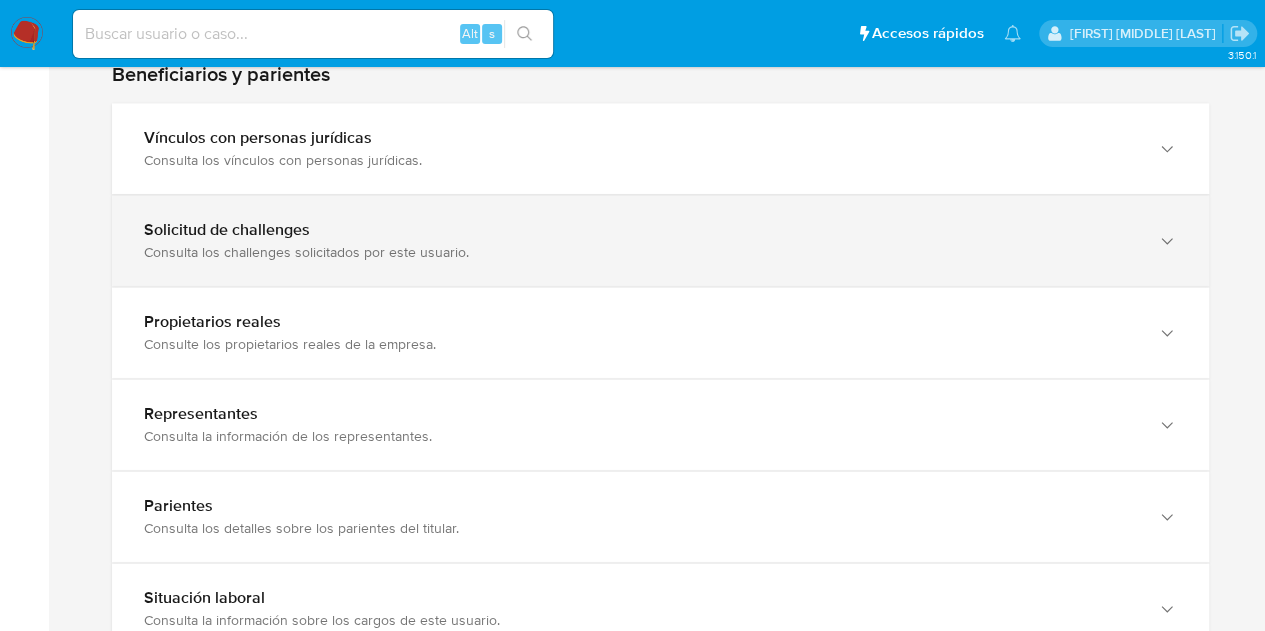 click on "Consulta los challenges solicitados por este usuario." at bounding box center (640, 252) 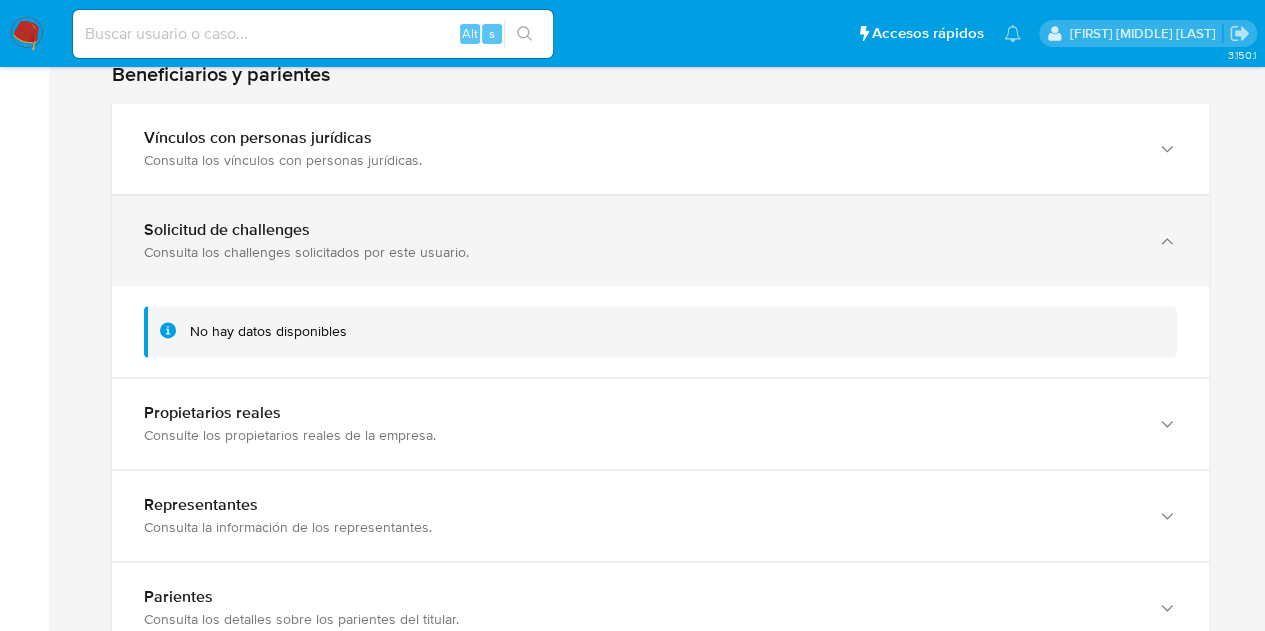 click on "Consulta los challenges solicitados por este usuario." at bounding box center [640, 252] 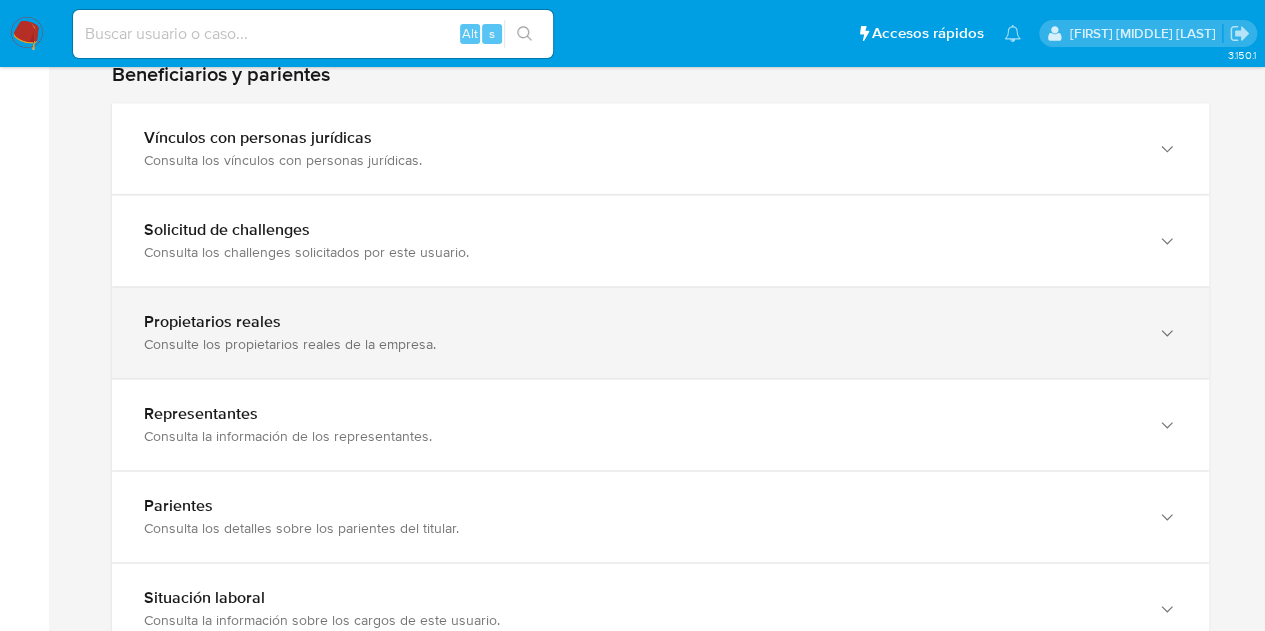 click on "Propietarios reales" at bounding box center [640, 322] 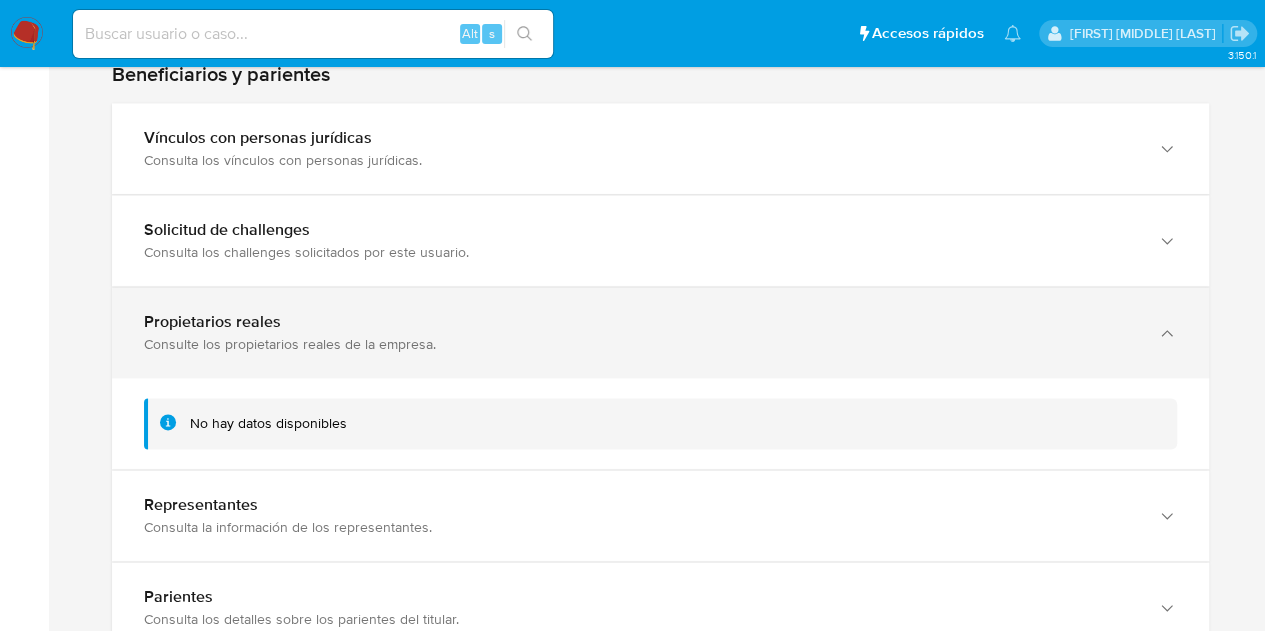click on "Propietarios reales Consulte los propietarios reales de la empresa." at bounding box center (640, 332) 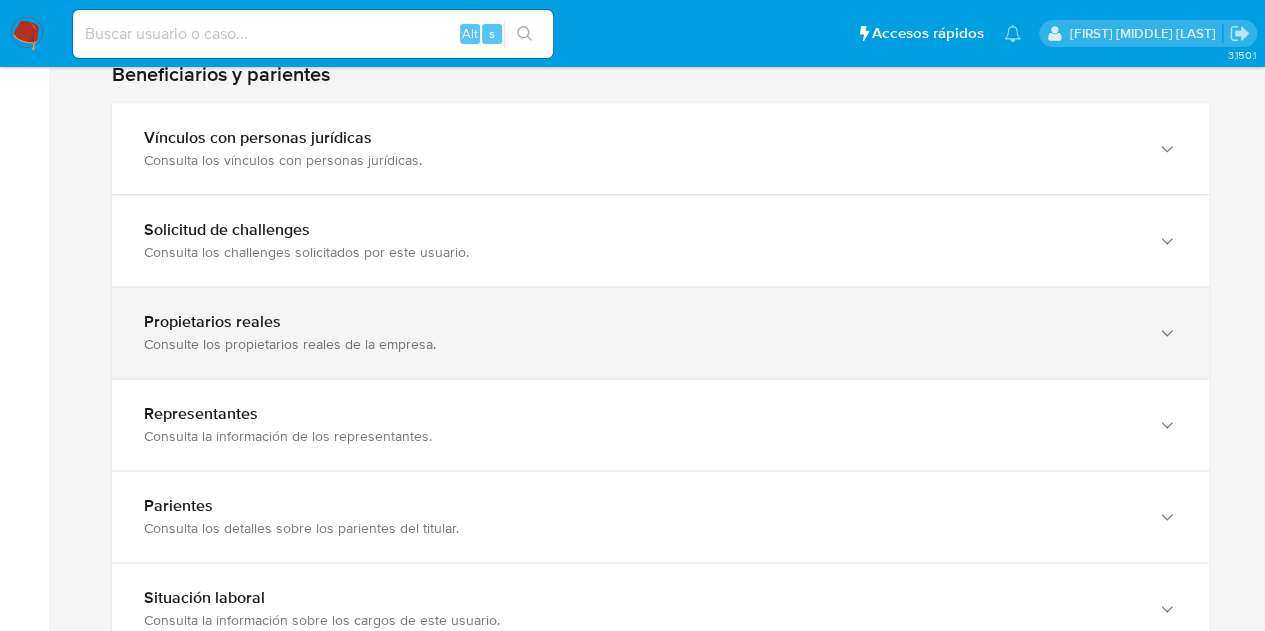type 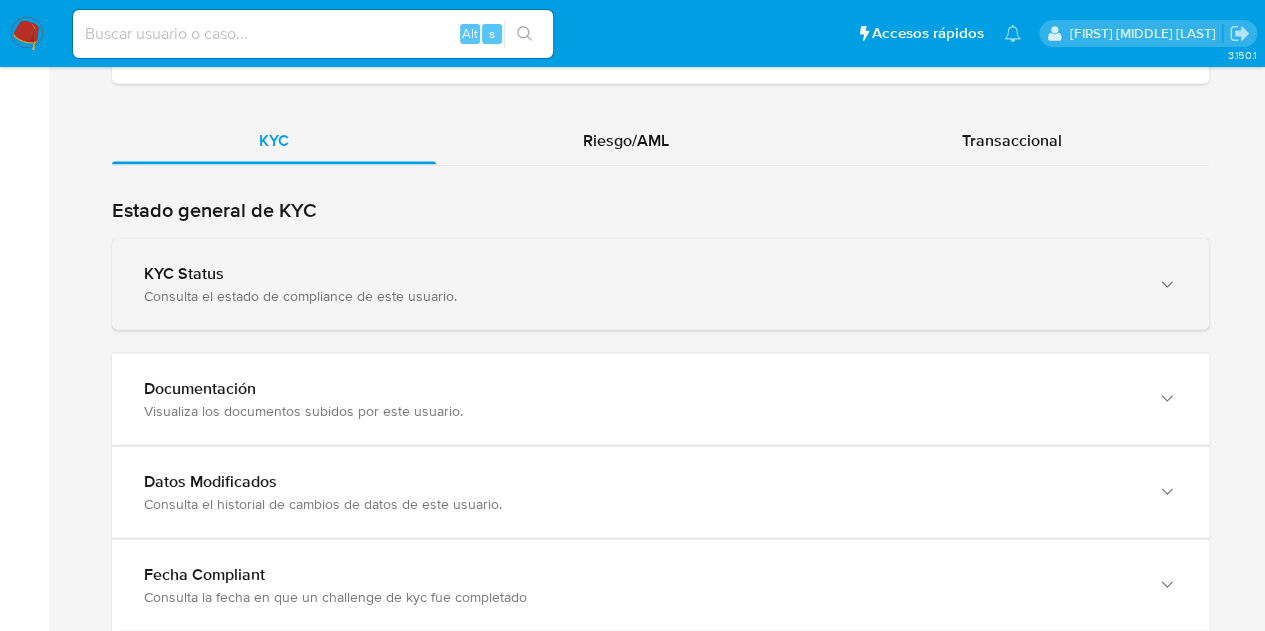 scroll, scrollTop: 2000, scrollLeft: 0, axis: vertical 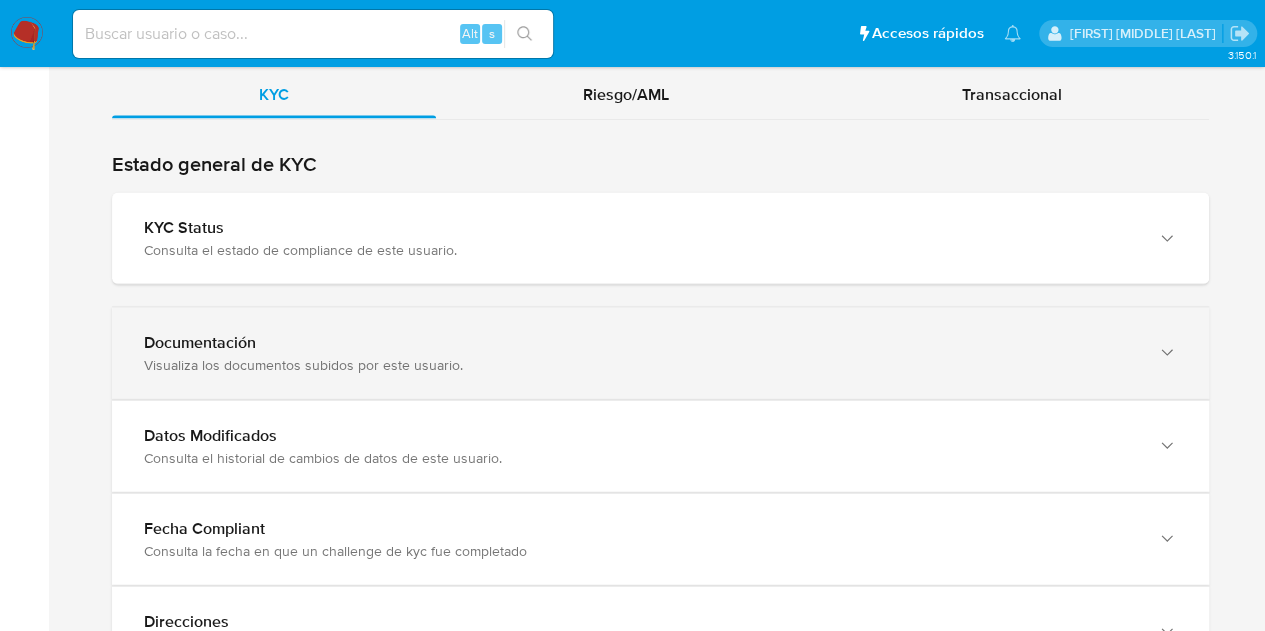 click on "Documentación" at bounding box center (640, 343) 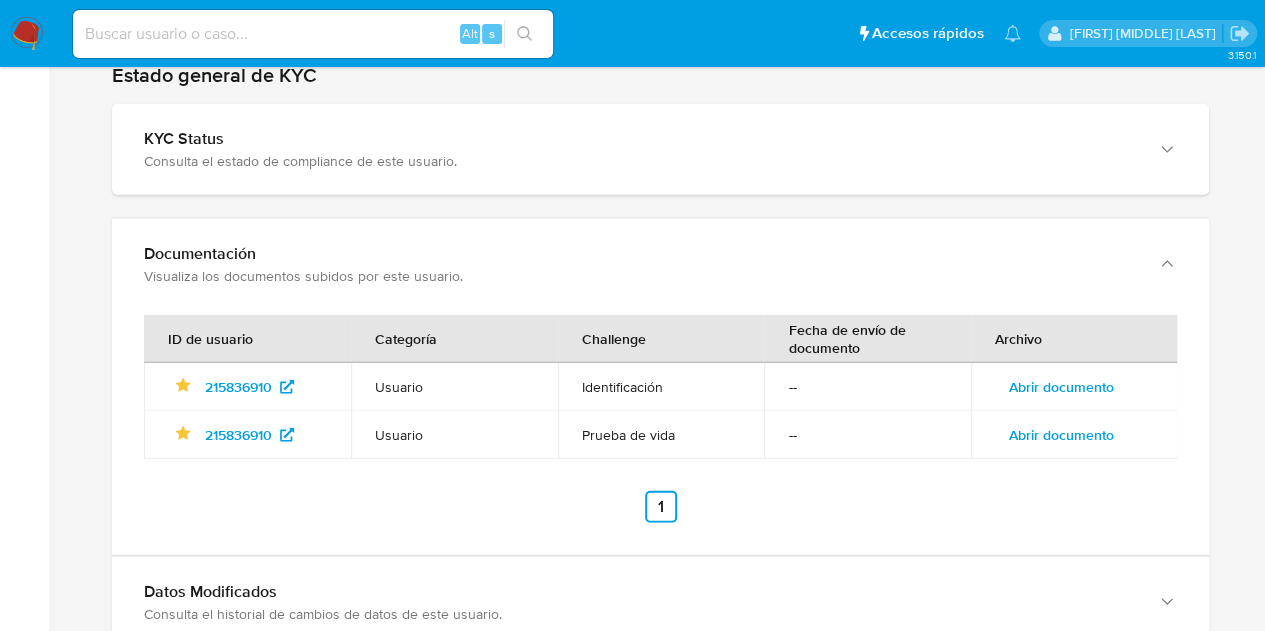 scroll, scrollTop: 2200, scrollLeft: 0, axis: vertical 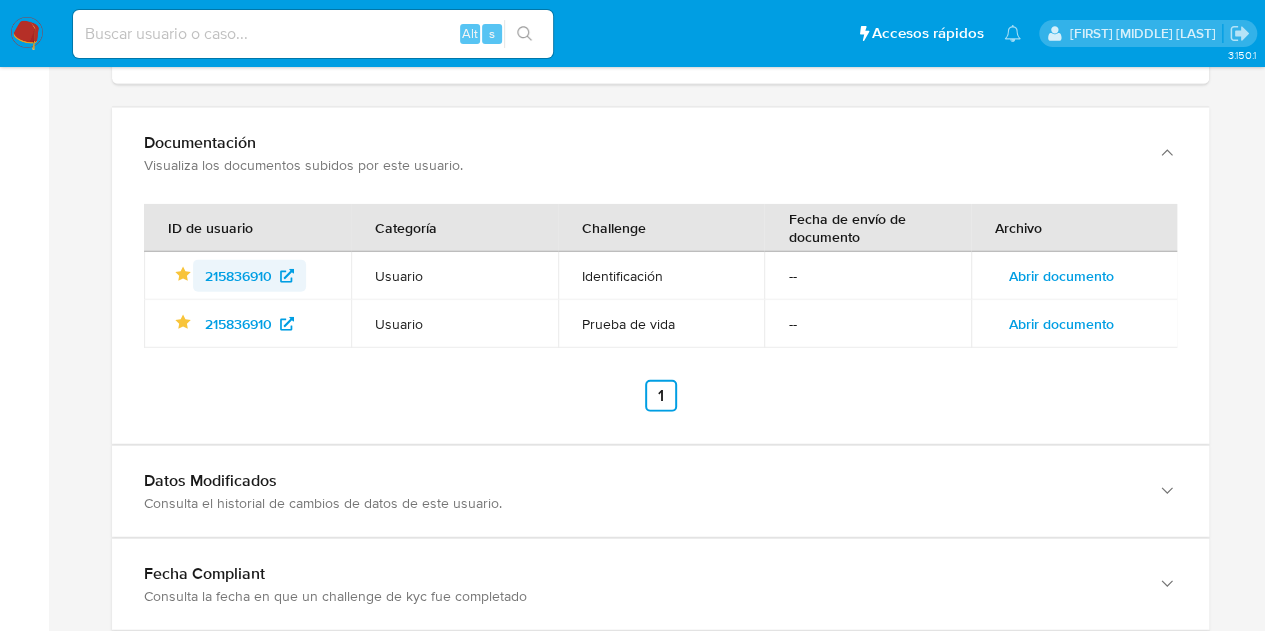 click on "215836910" at bounding box center (238, 276) 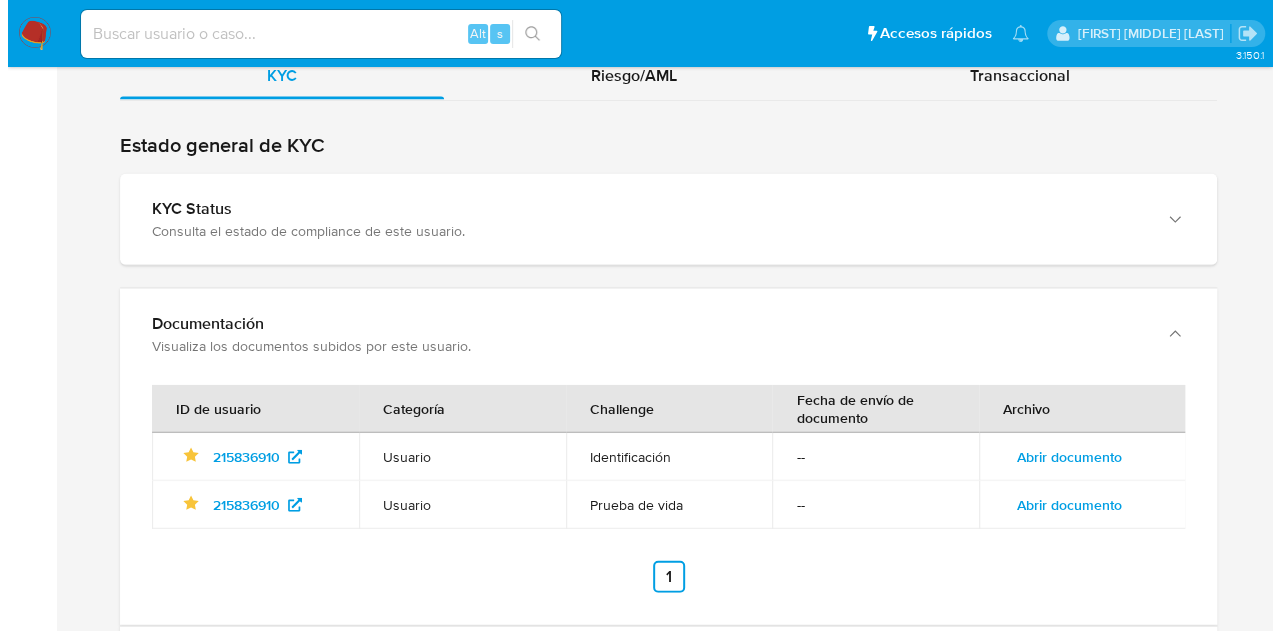 scroll, scrollTop: 2000, scrollLeft: 0, axis: vertical 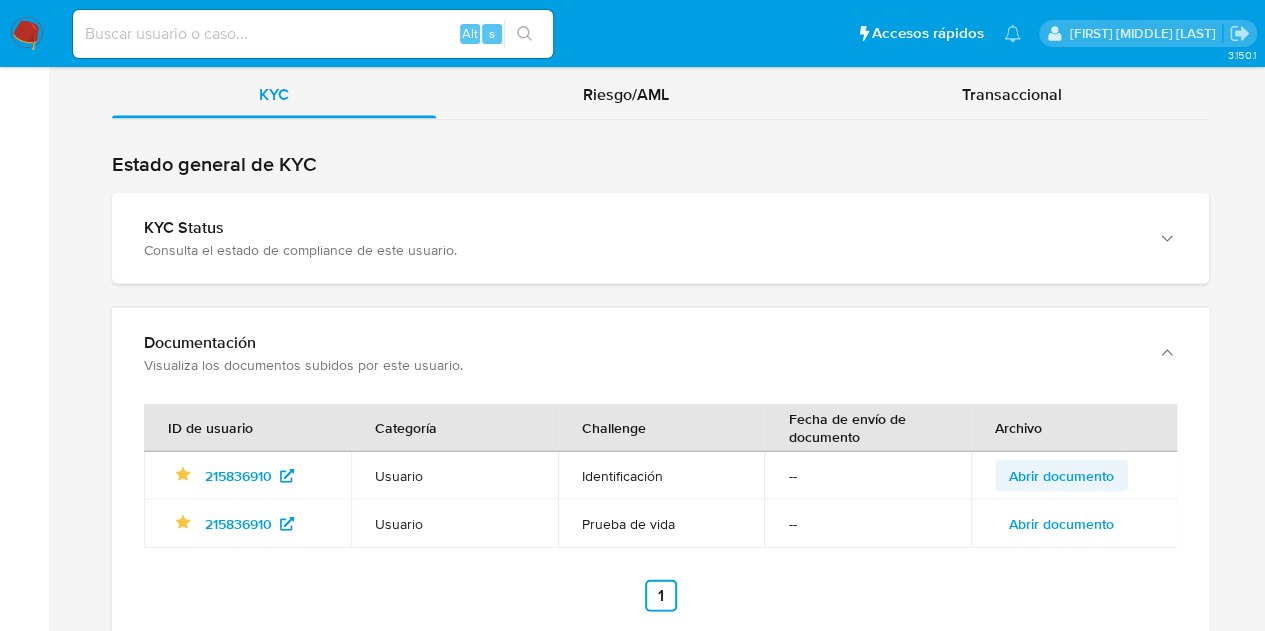 click on "Abrir documento" at bounding box center (1061, 476) 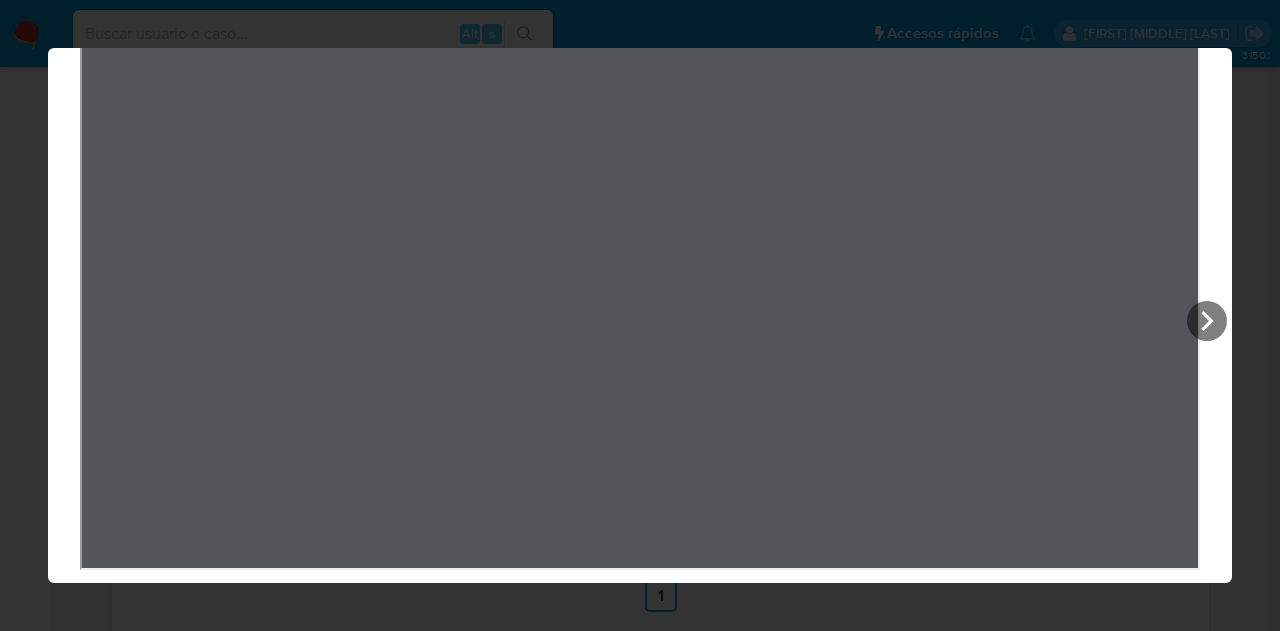 scroll, scrollTop: 0, scrollLeft: 0, axis: both 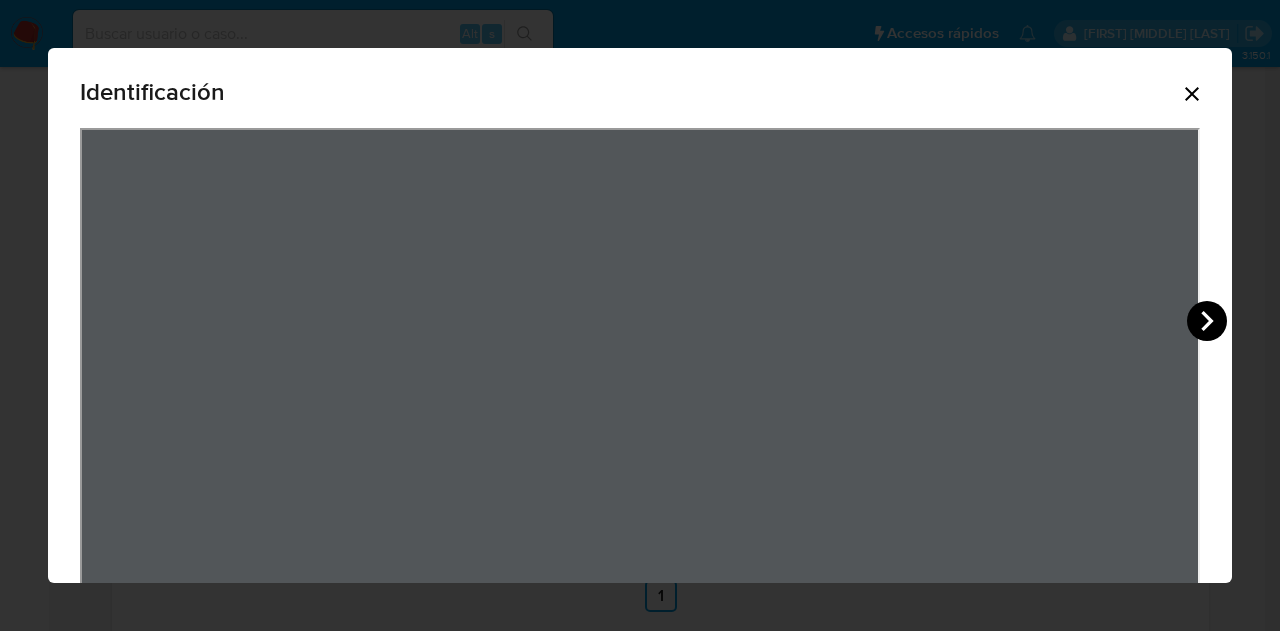 click 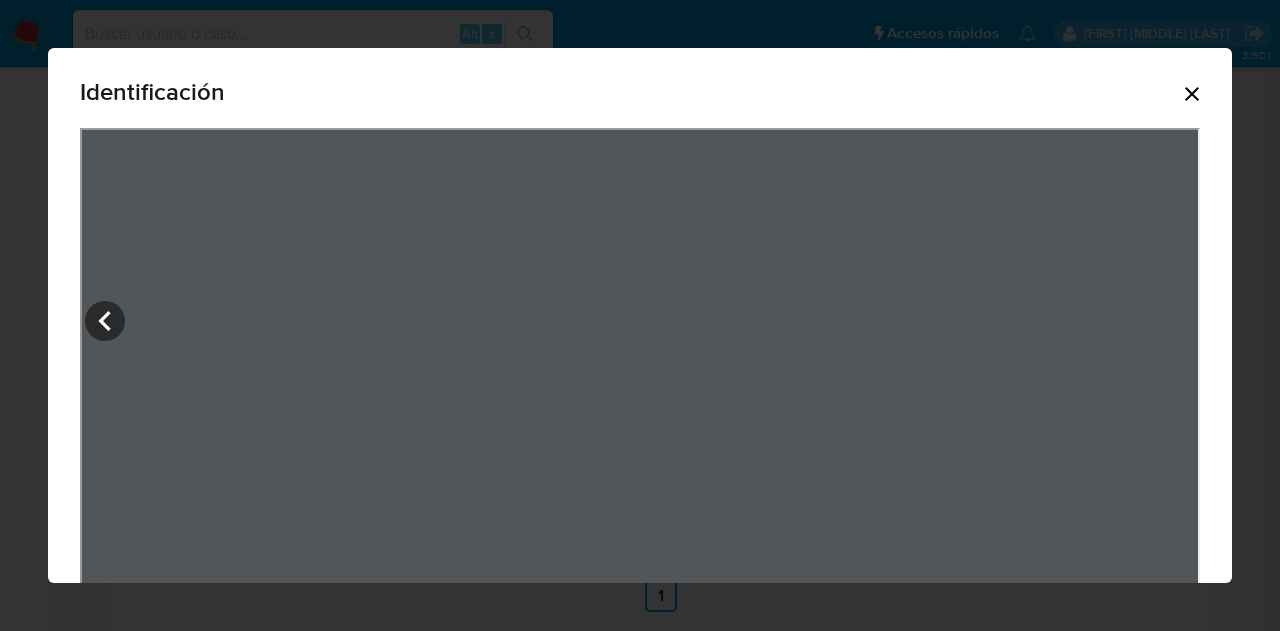 click 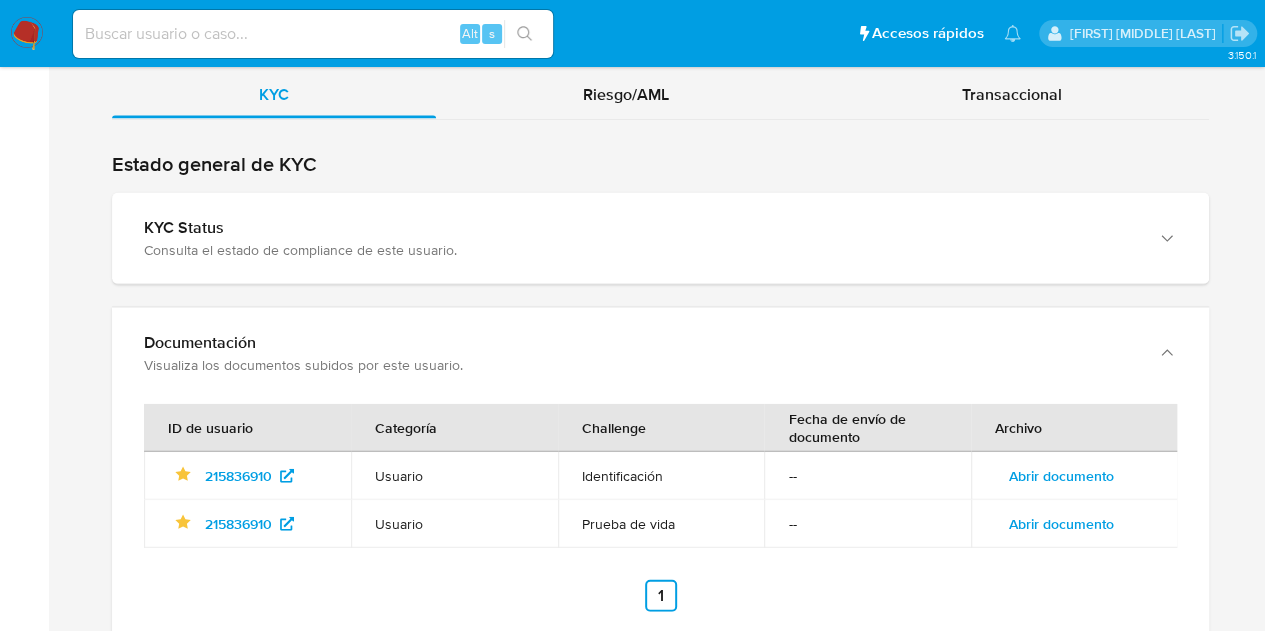 click on "Abrir documento" at bounding box center (1061, 524) 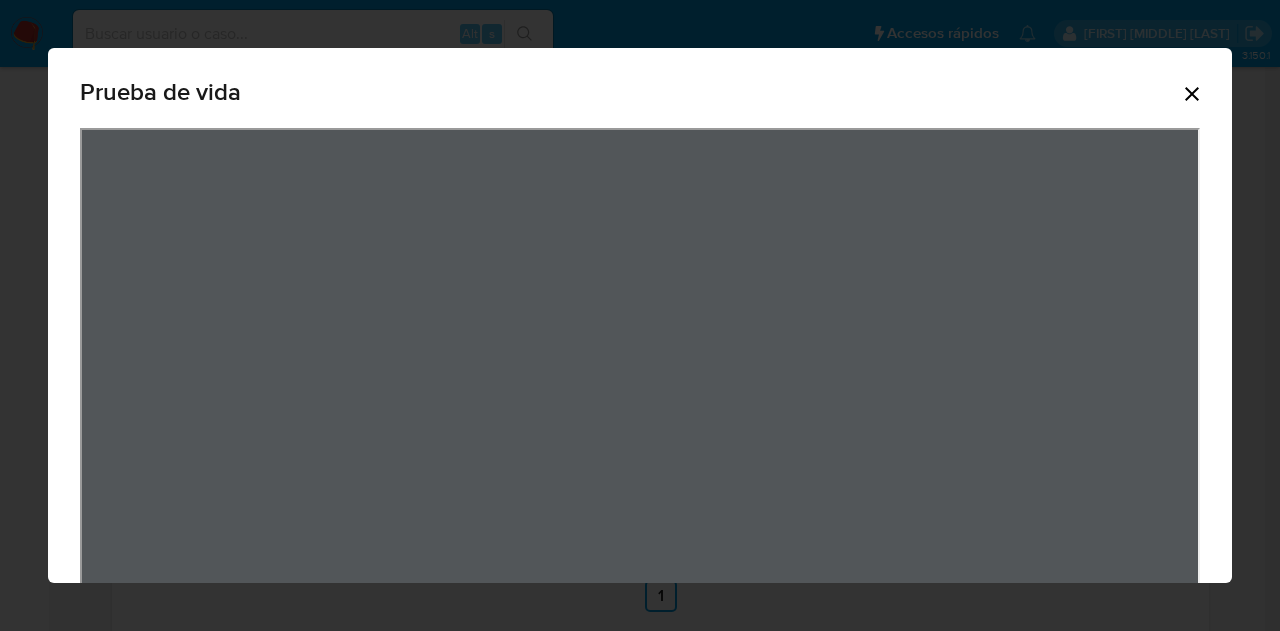 scroll, scrollTop: 272, scrollLeft: 0, axis: vertical 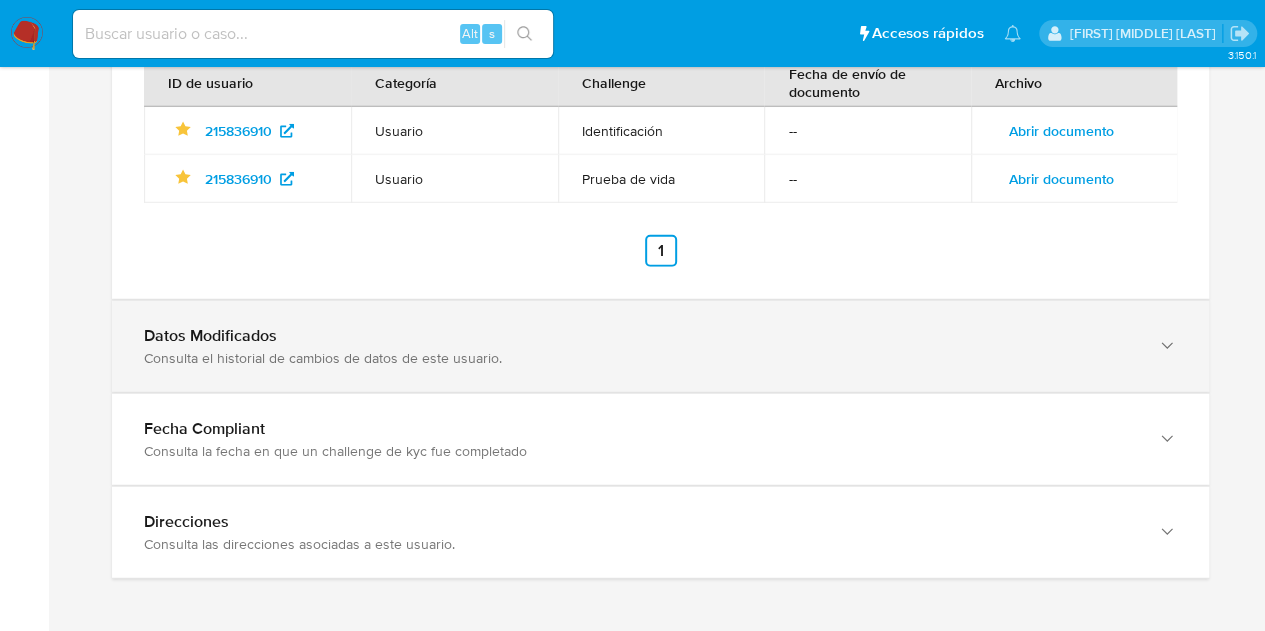 click on "Datos Modificados" at bounding box center [640, 336] 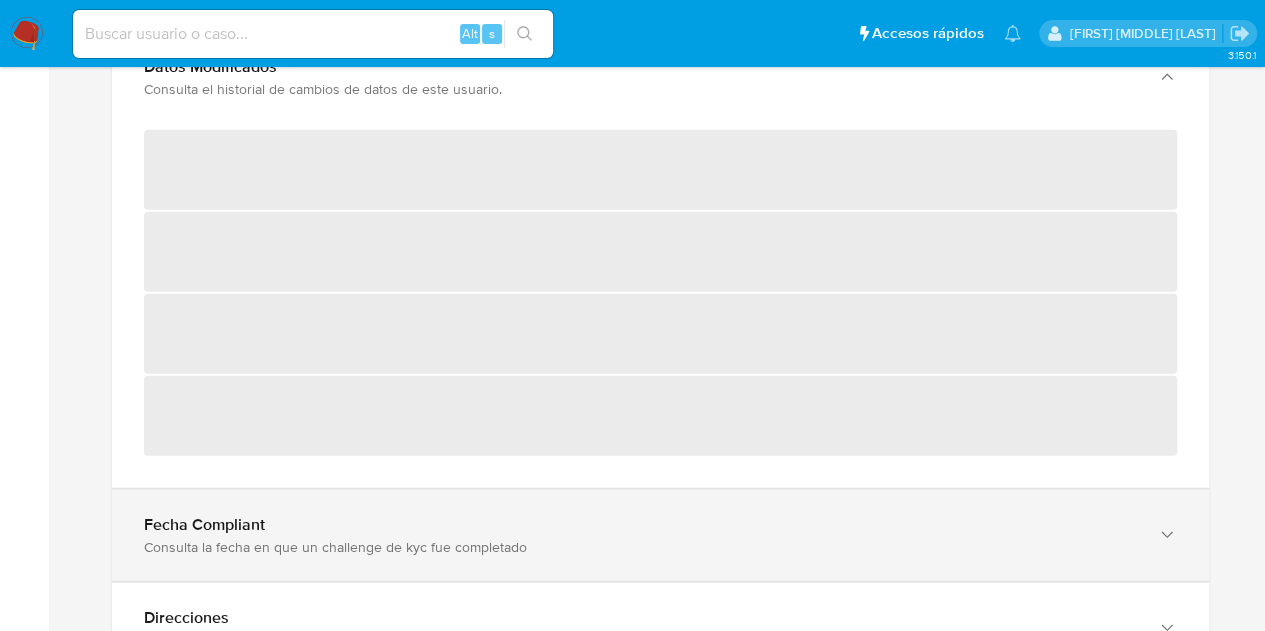 scroll, scrollTop: 2645, scrollLeft: 0, axis: vertical 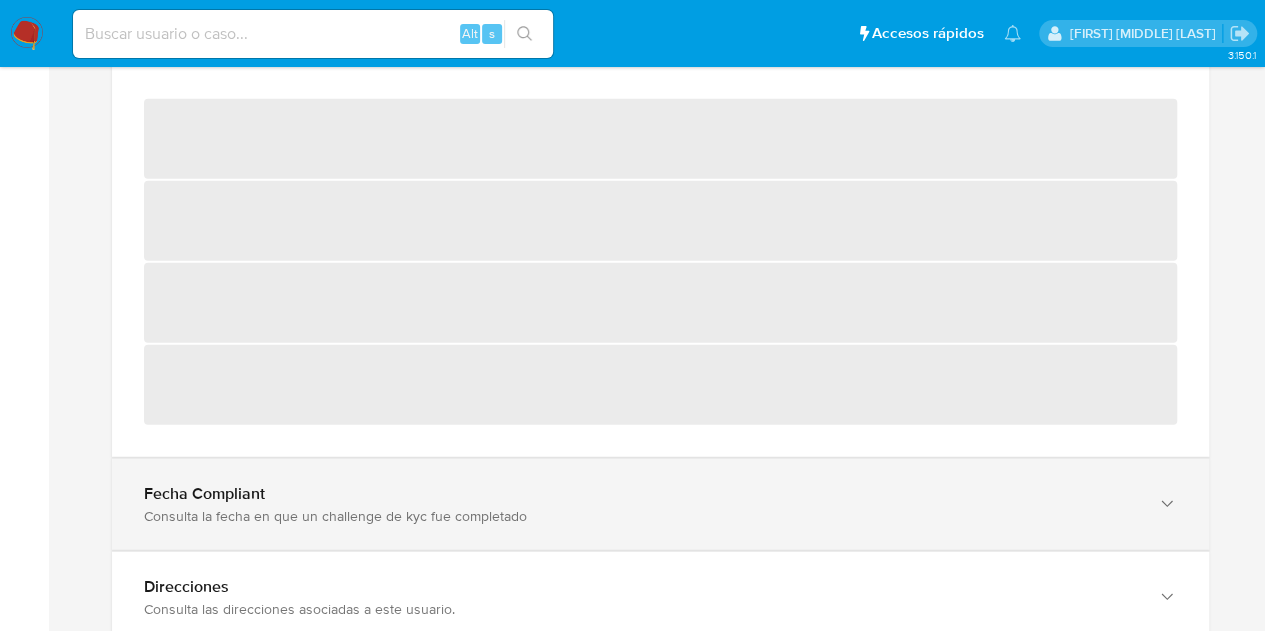 click on "Fecha Compliant" at bounding box center (640, 36) 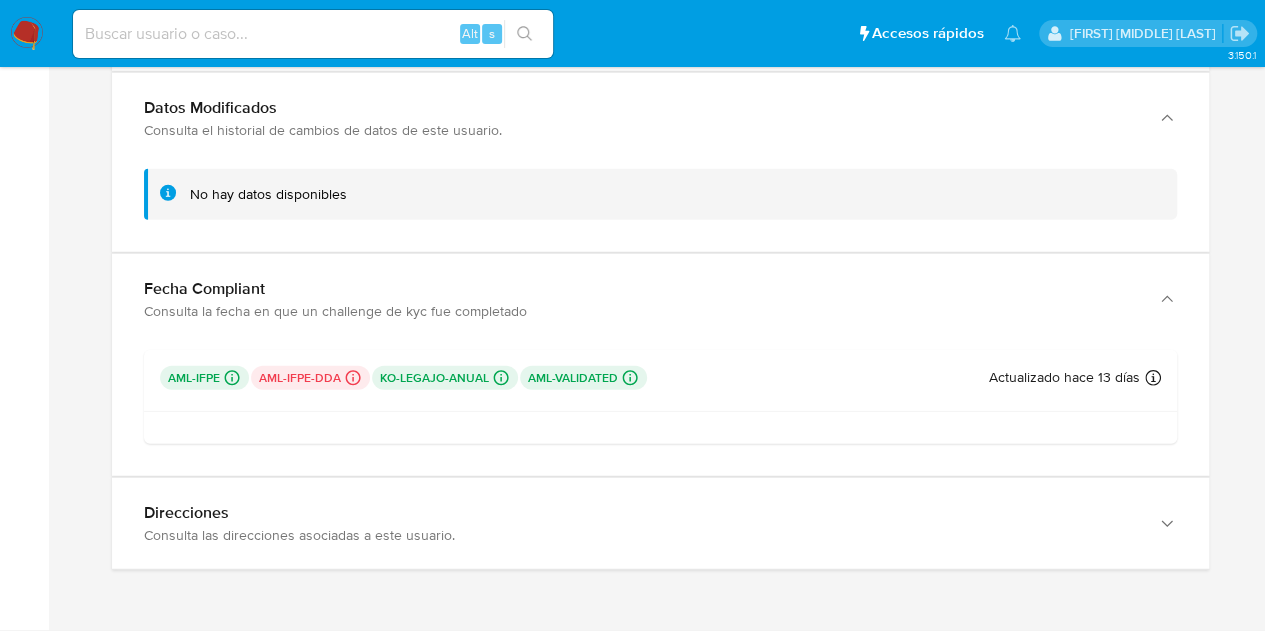 scroll, scrollTop: 2564, scrollLeft: 0, axis: vertical 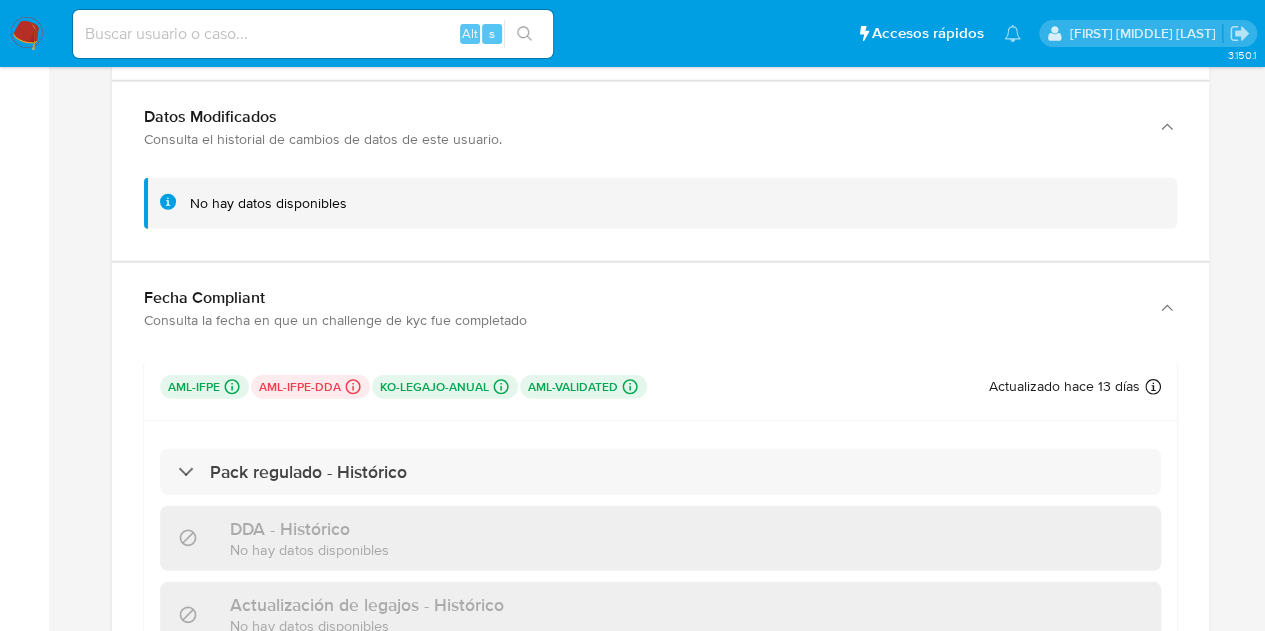 click on "aml-ifpe-dda   Challenges Pendientes MLM_IFPE_NO_TYC L4" at bounding box center (310, 387) 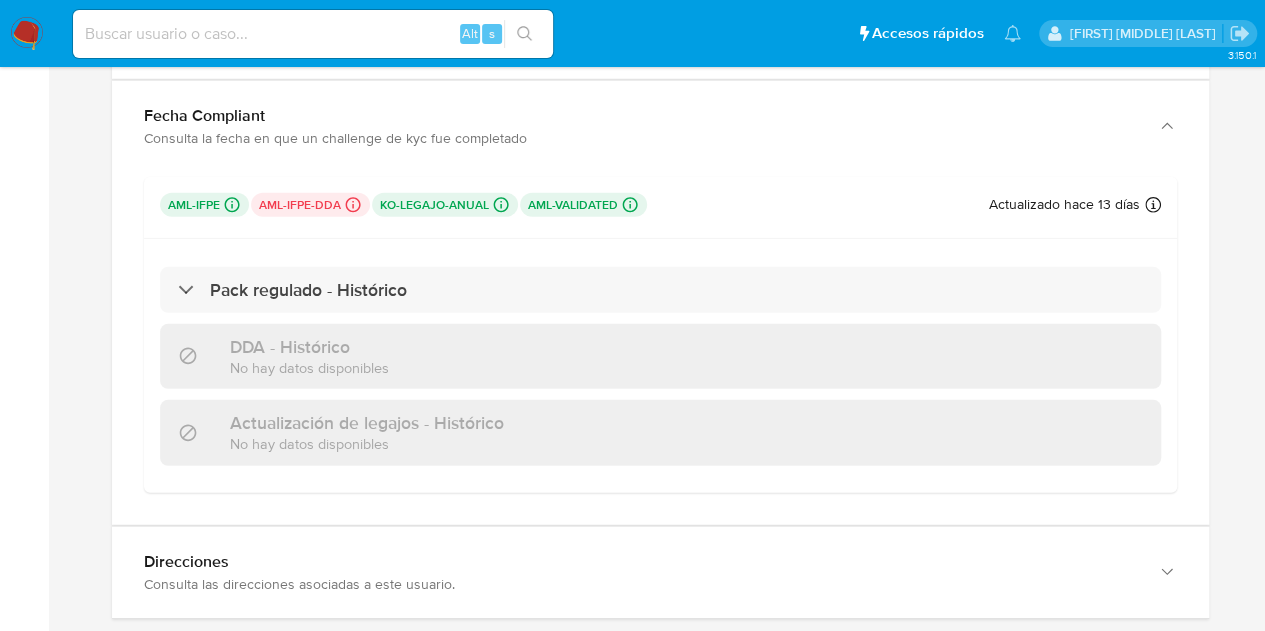 scroll, scrollTop: 2764, scrollLeft: 0, axis: vertical 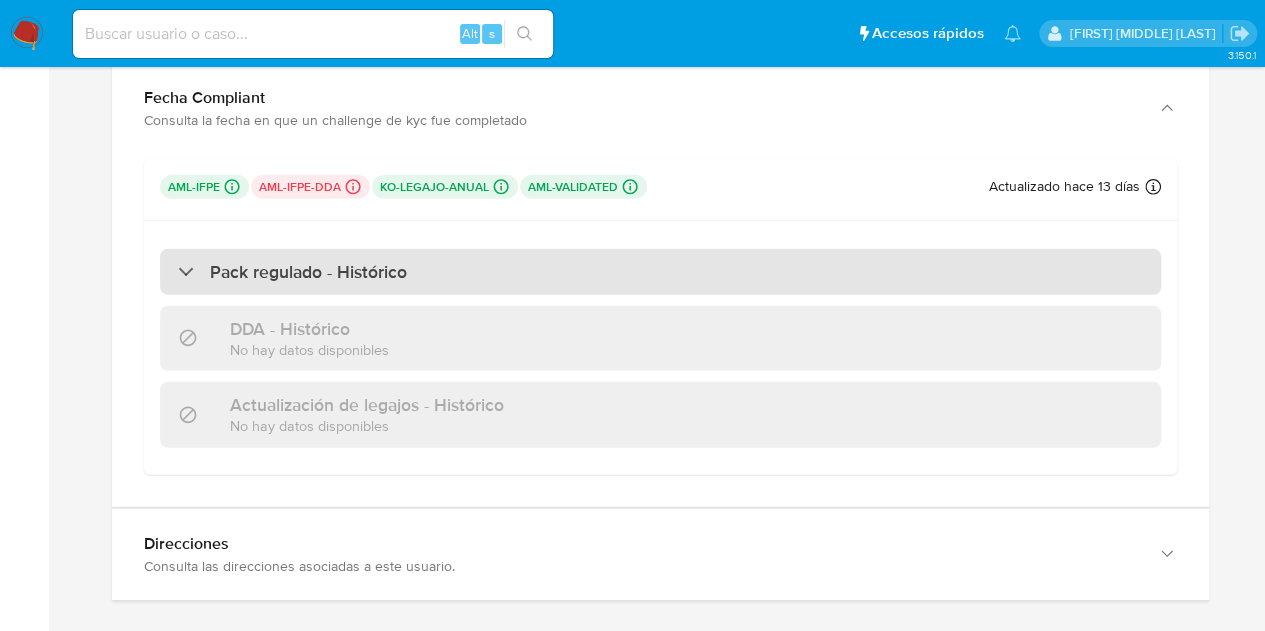 click on "Pack regulado - Histórico" at bounding box center [292, 272] 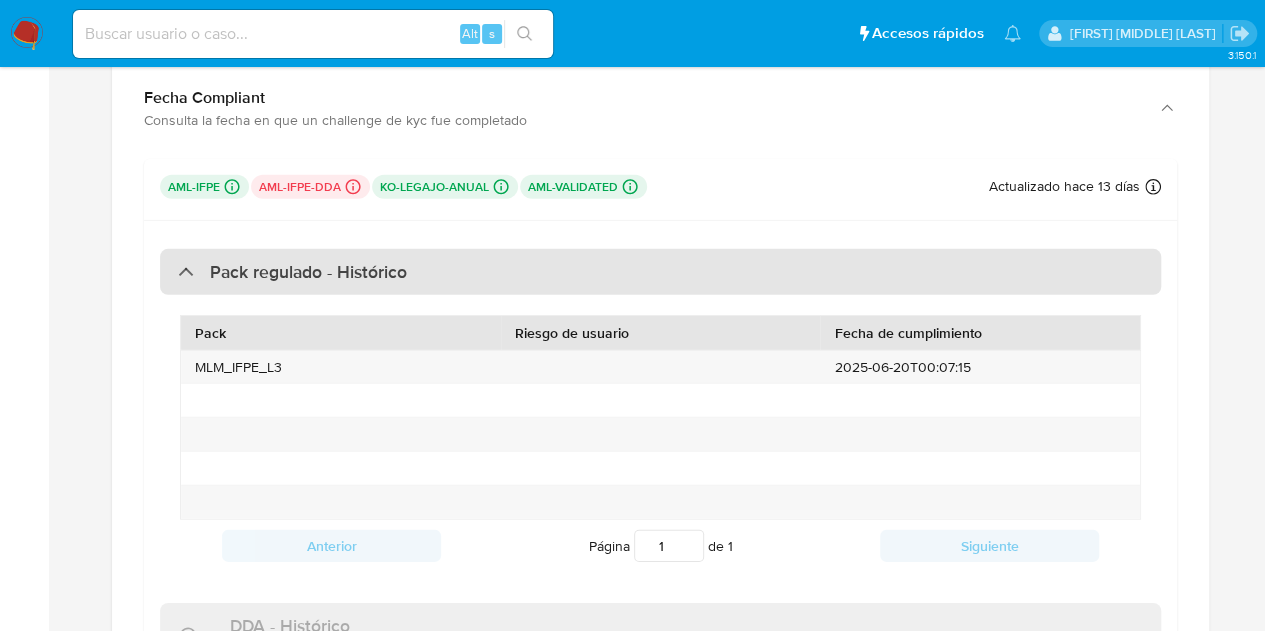 click at bounding box center (178, 271) 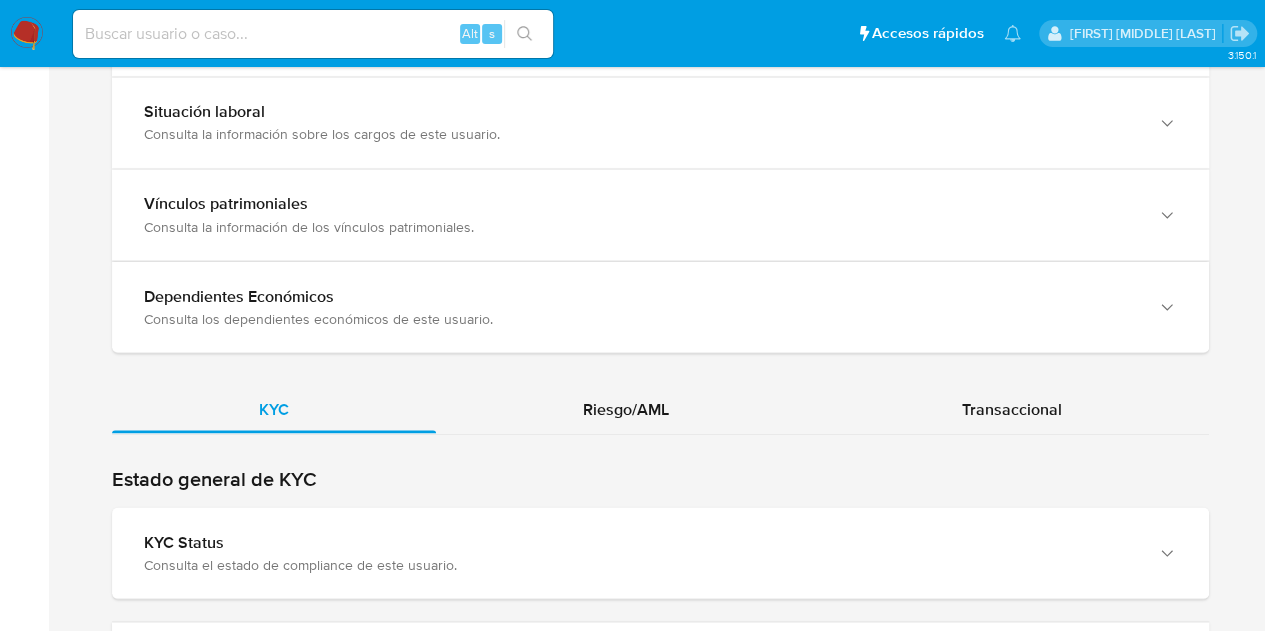 scroll, scrollTop: 1886, scrollLeft: 0, axis: vertical 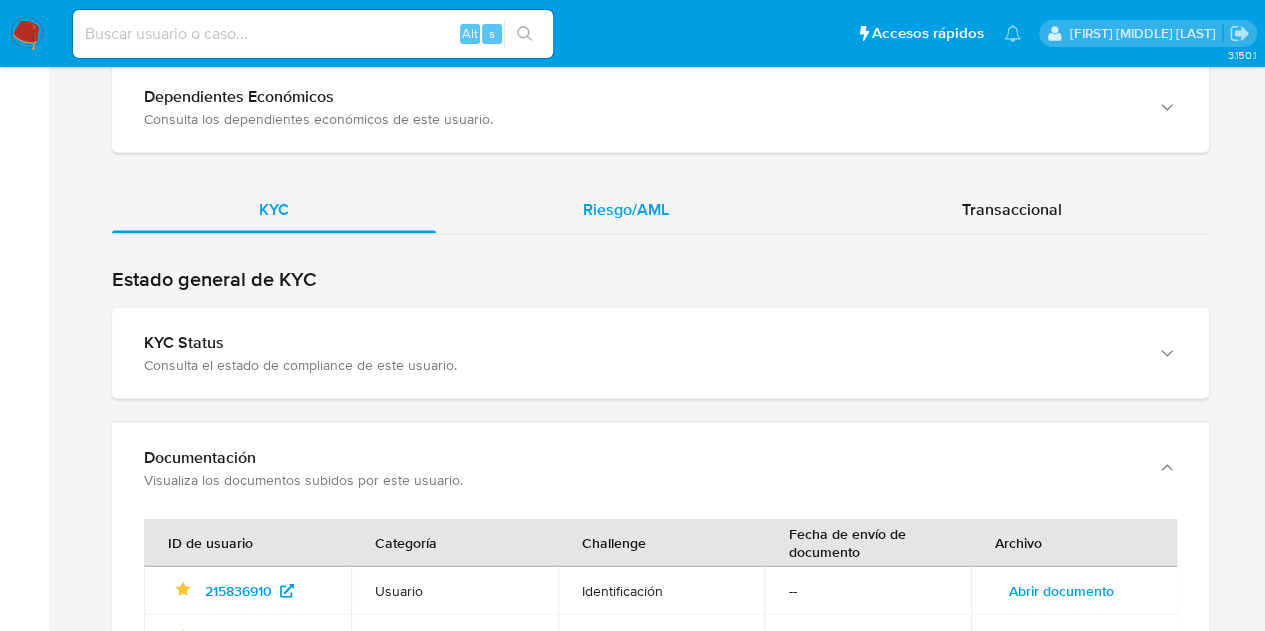 click on "Riesgo/AML" at bounding box center [626, 208] 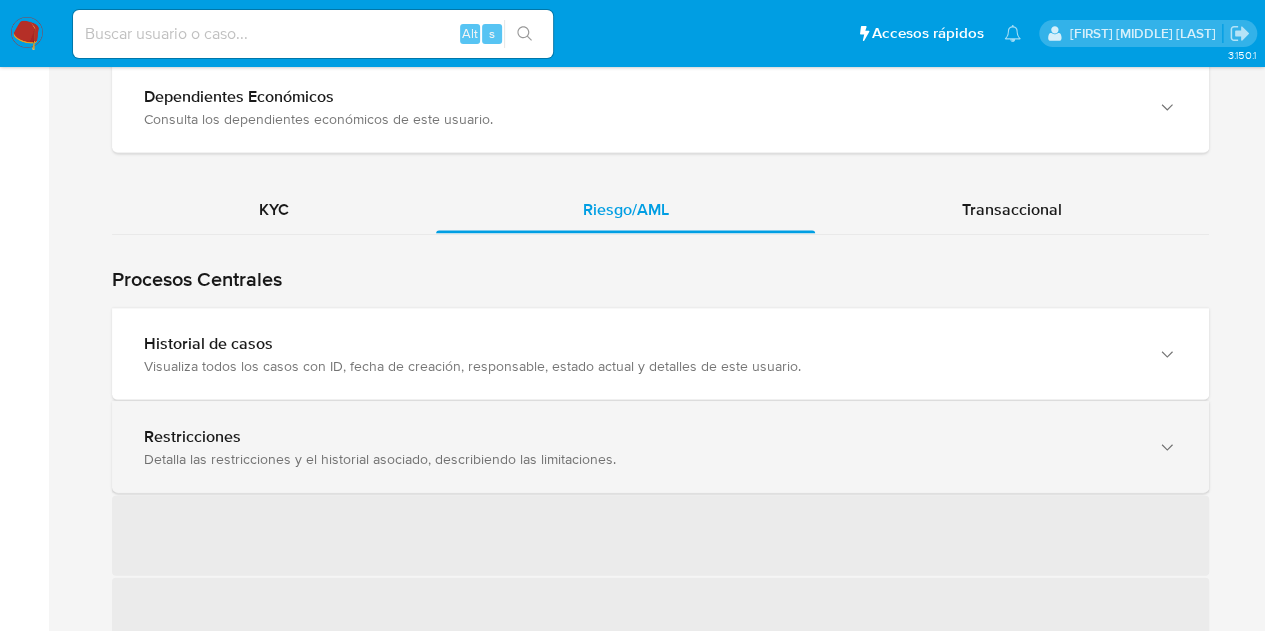 click on "Restricciones" at bounding box center (640, 436) 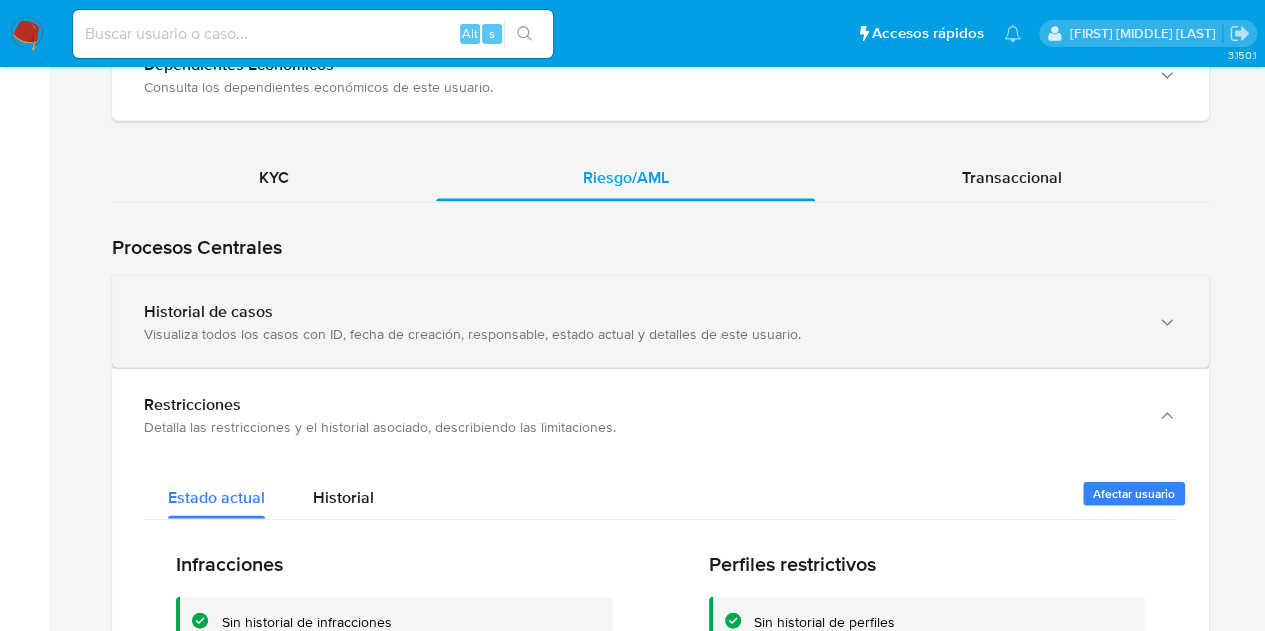 scroll, scrollTop: 1886, scrollLeft: 0, axis: vertical 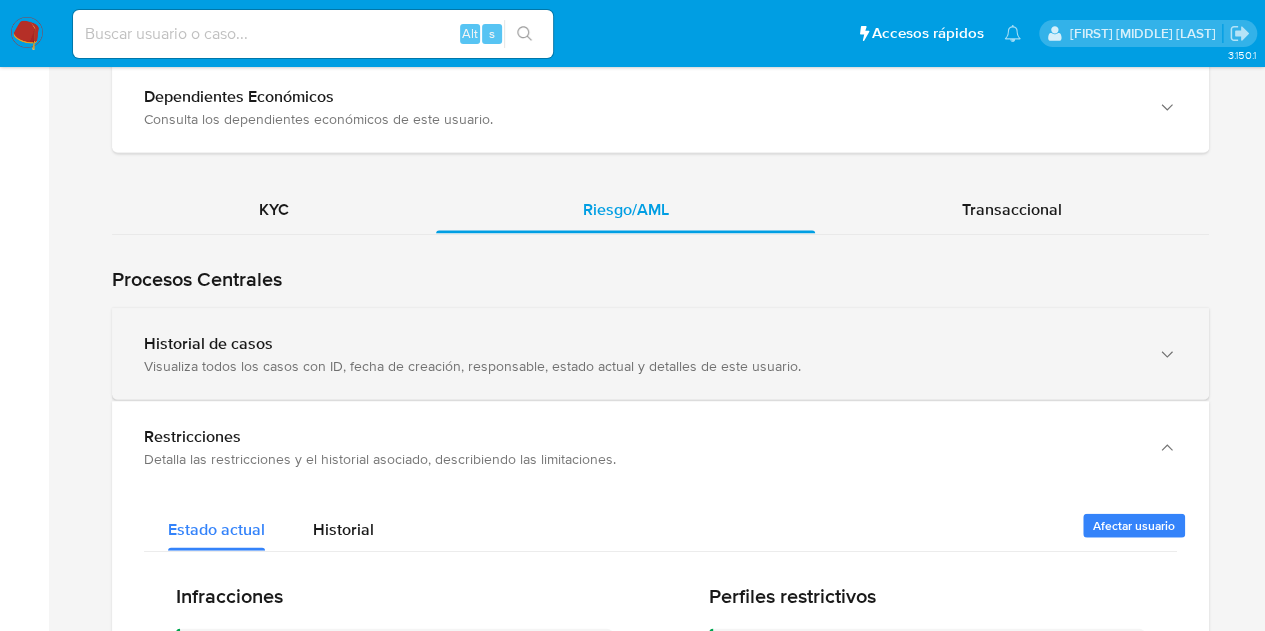 click on "Historial de casos" at bounding box center [640, 343] 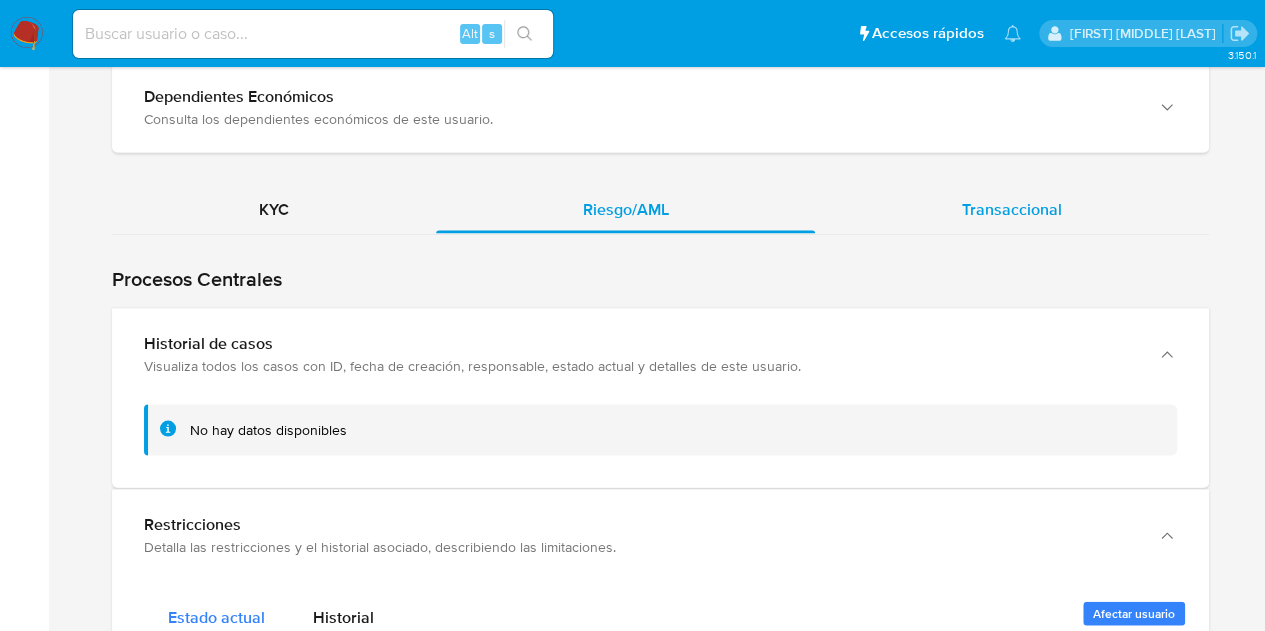click on "Transaccional" at bounding box center (1012, 208) 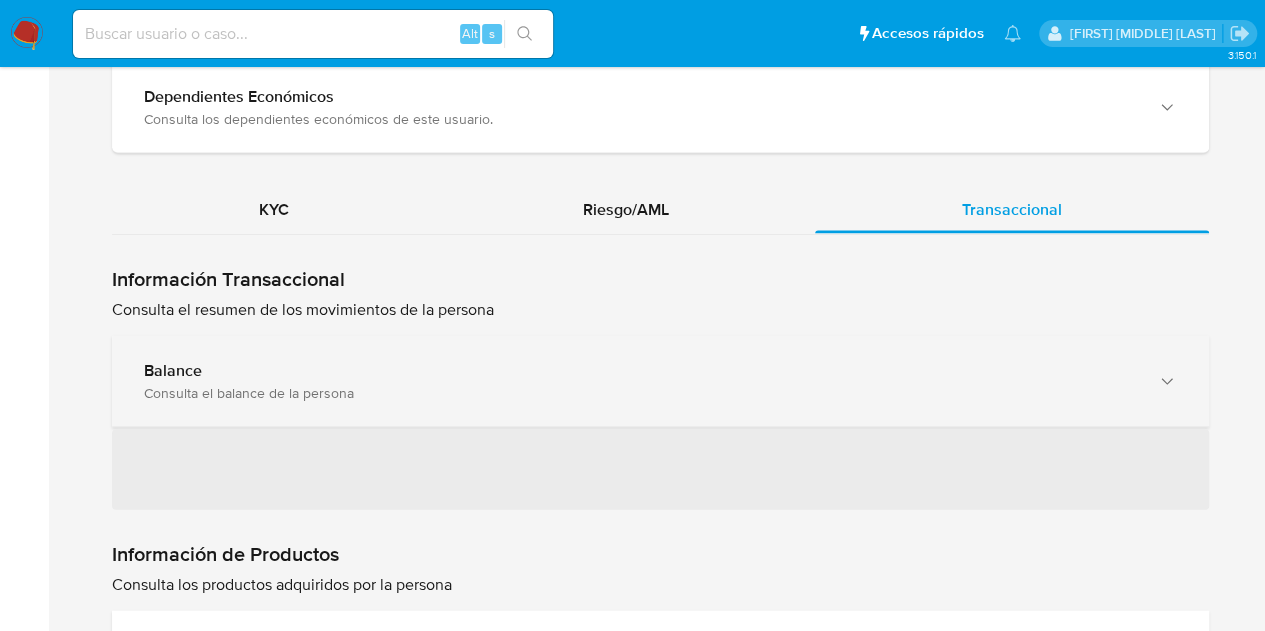 click on "Consulta el balance de la persona" at bounding box center (640, 392) 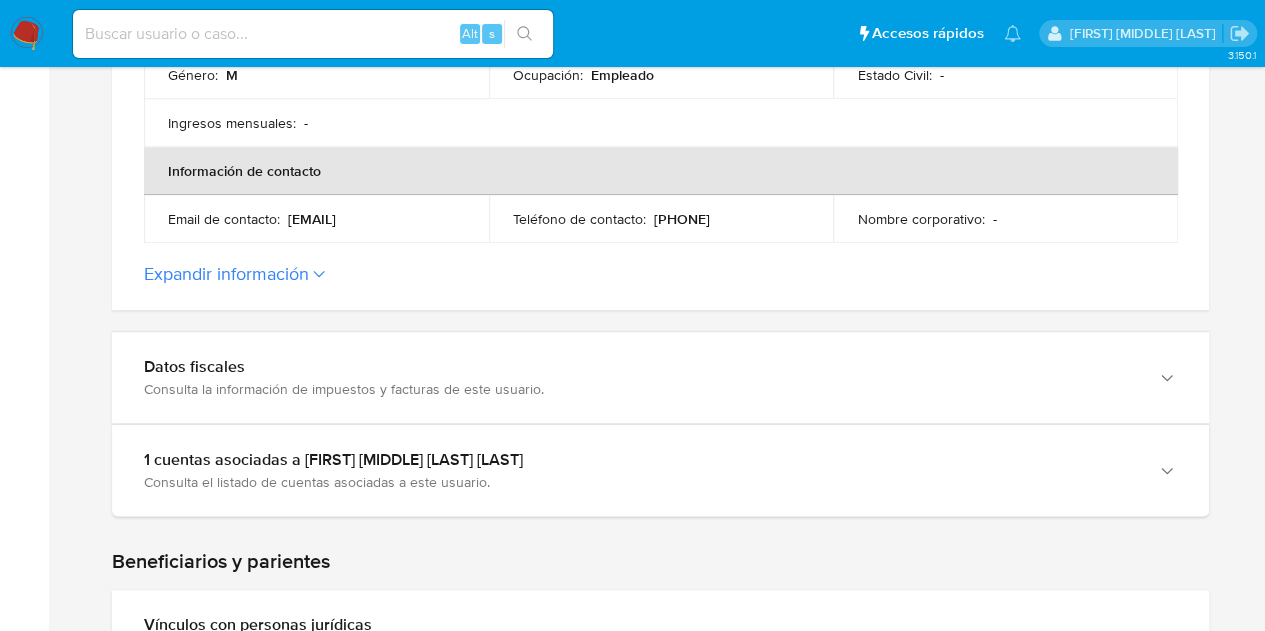scroll, scrollTop: 786, scrollLeft: 0, axis: vertical 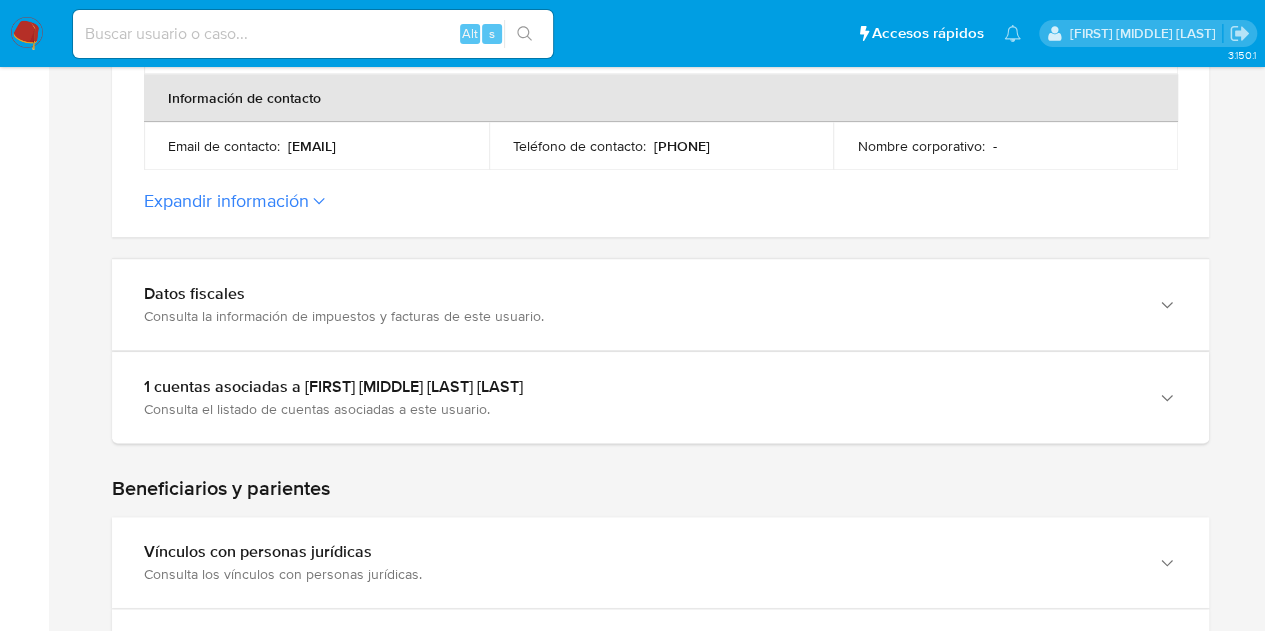 click on "Expandir información" at bounding box center [226, 201] 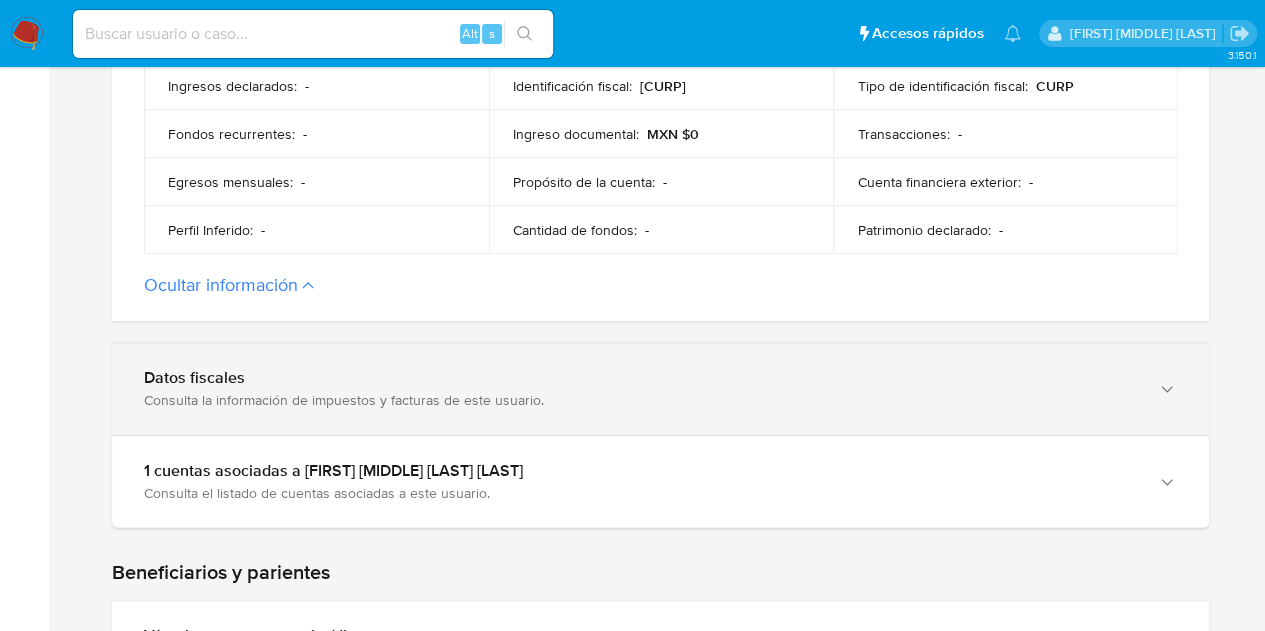 scroll, scrollTop: 1186, scrollLeft: 0, axis: vertical 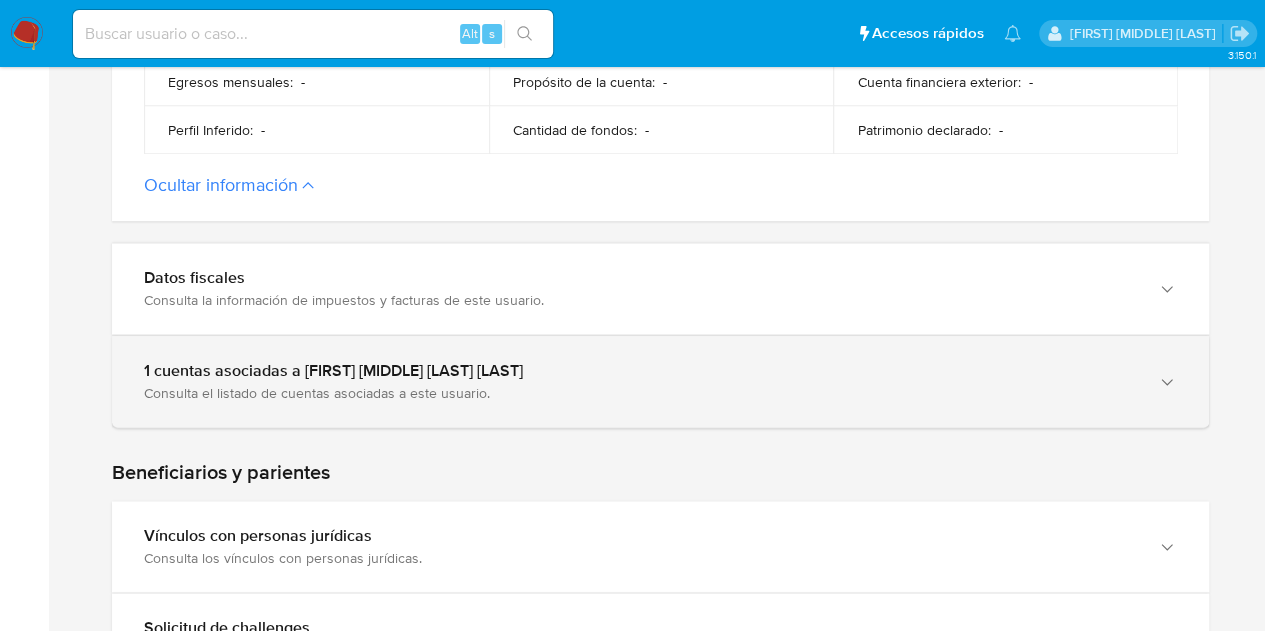 type 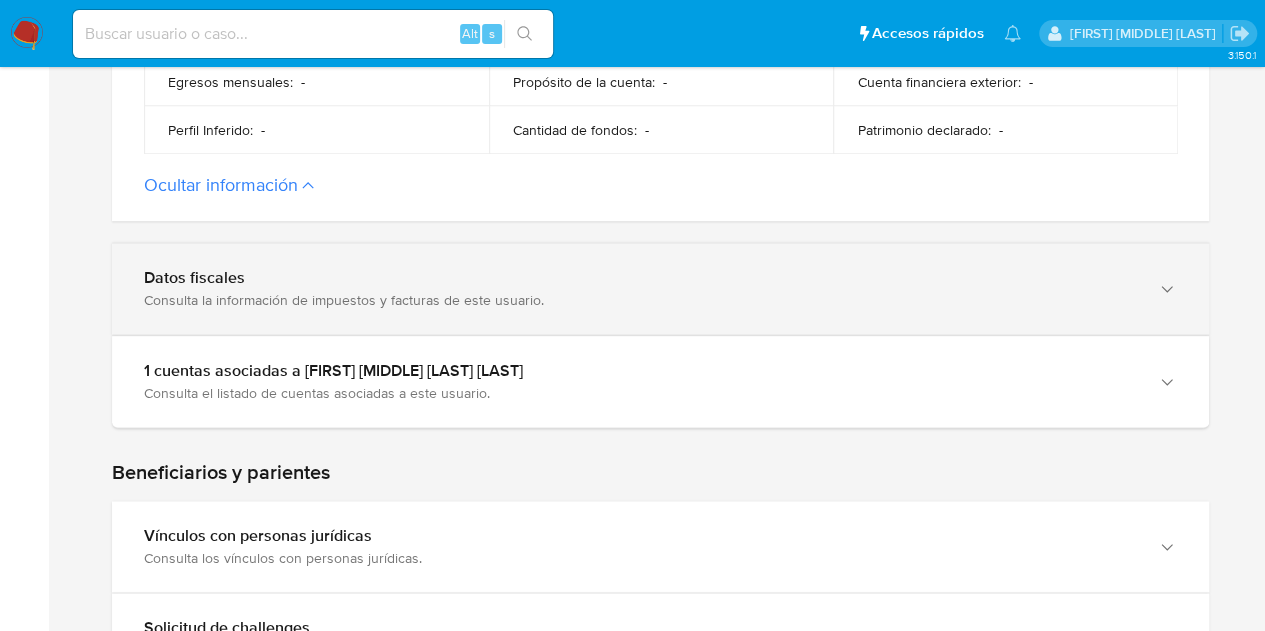 click on "Datos fiscales Consulta la información de impuestos y facturas de este usuario." at bounding box center (660, 288) 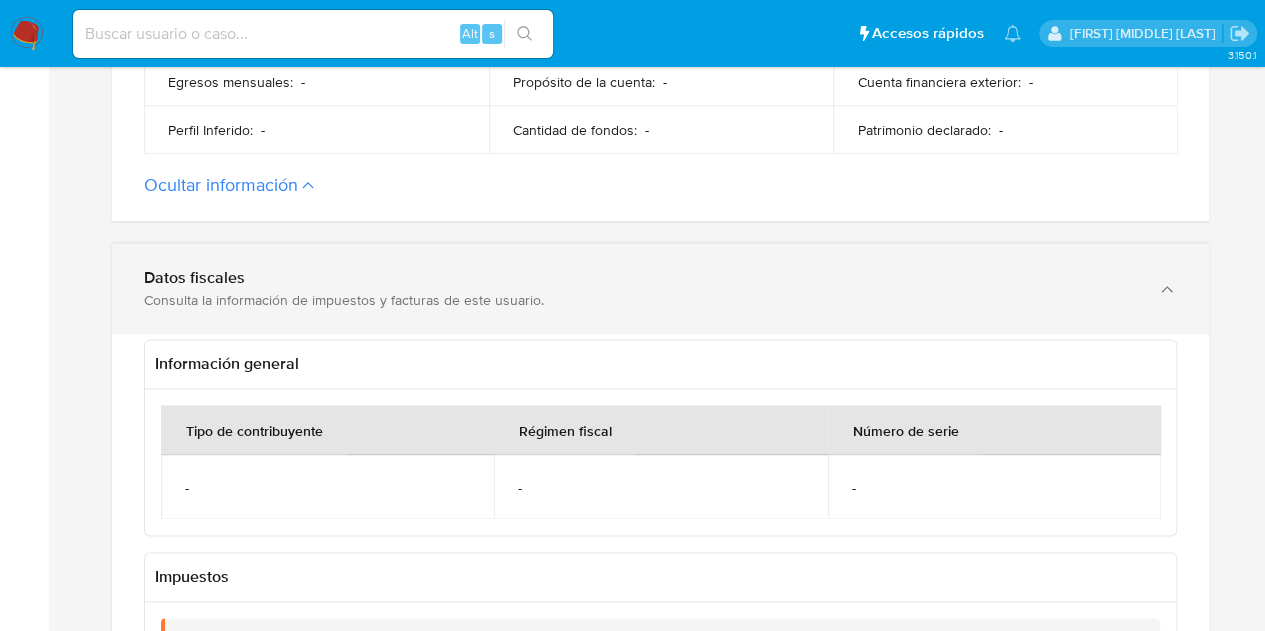 click on "Consulta la información de impuestos y facturas de este usuario." at bounding box center (640, 300) 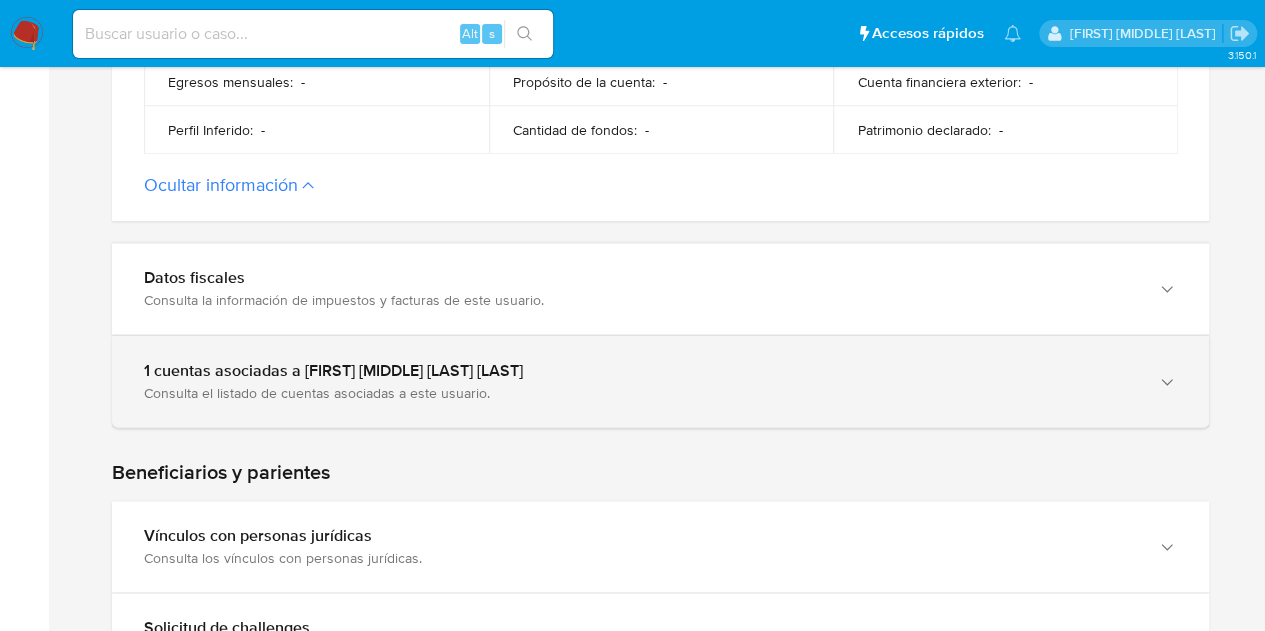 click on "Consulta el listado de cuentas asociadas a este usuario." at bounding box center (640, 393) 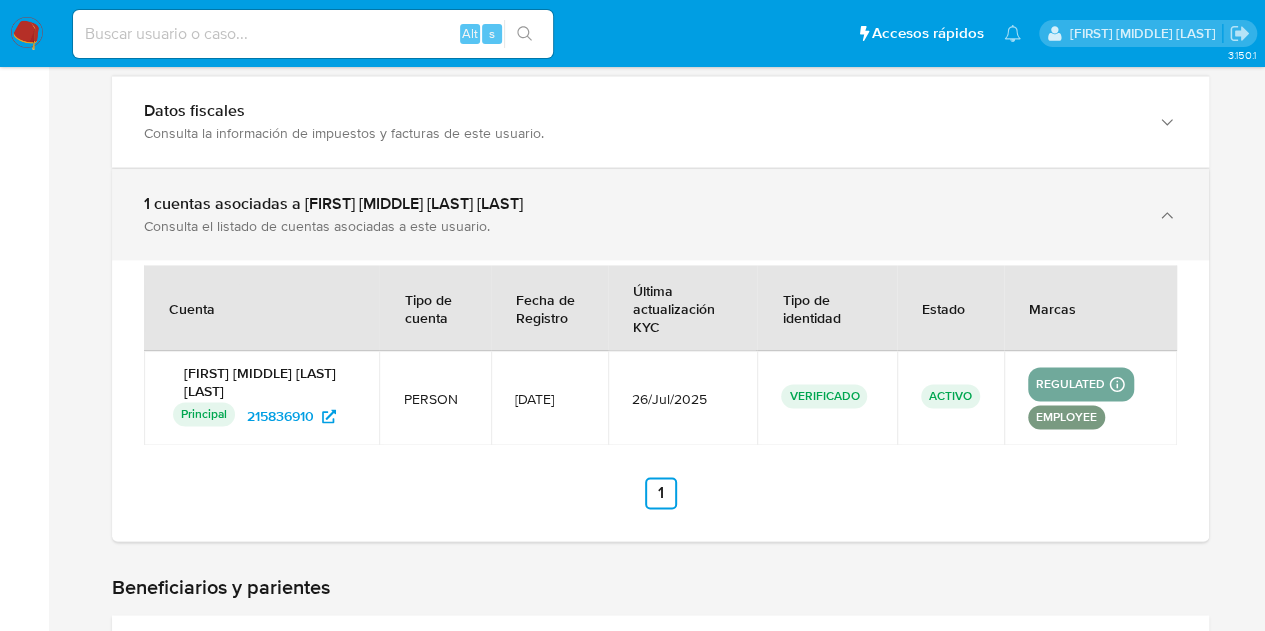 scroll, scrollTop: 1386, scrollLeft: 0, axis: vertical 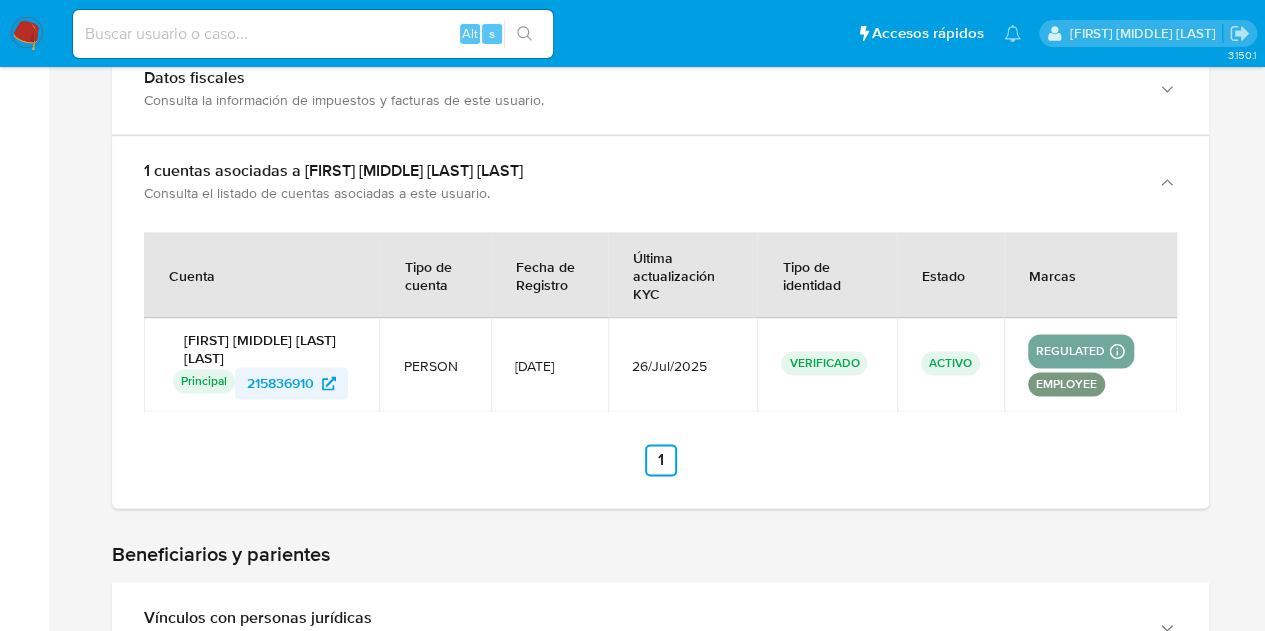 click on "215836910" at bounding box center [280, 383] 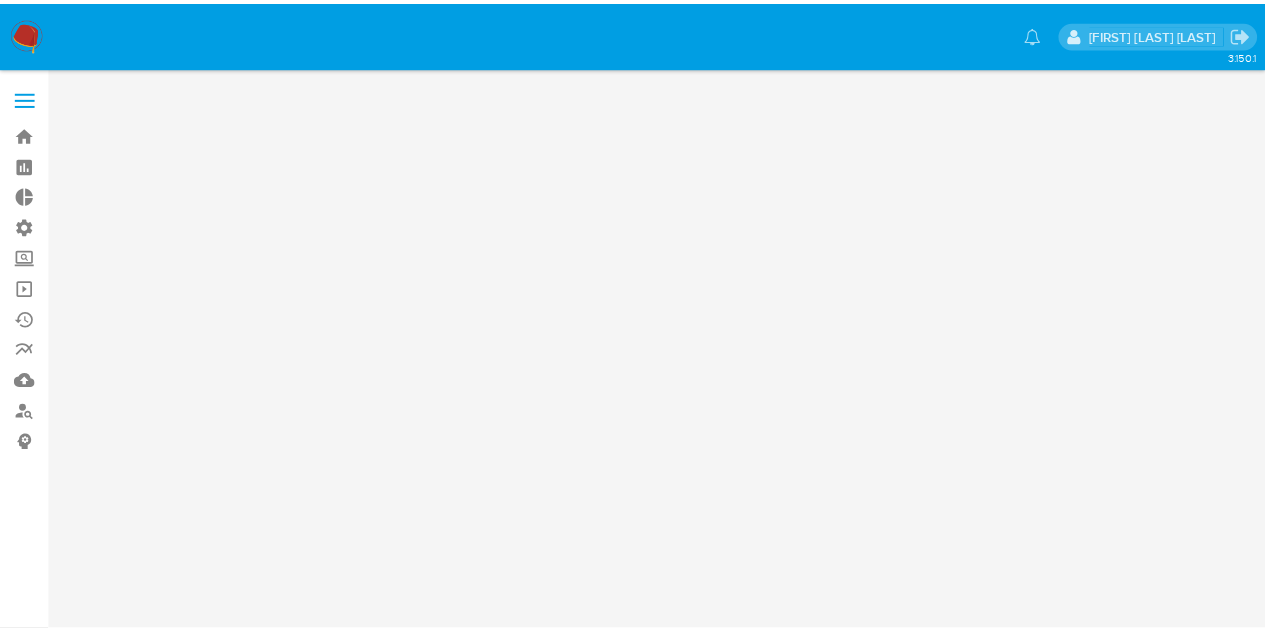 scroll, scrollTop: 0, scrollLeft: 0, axis: both 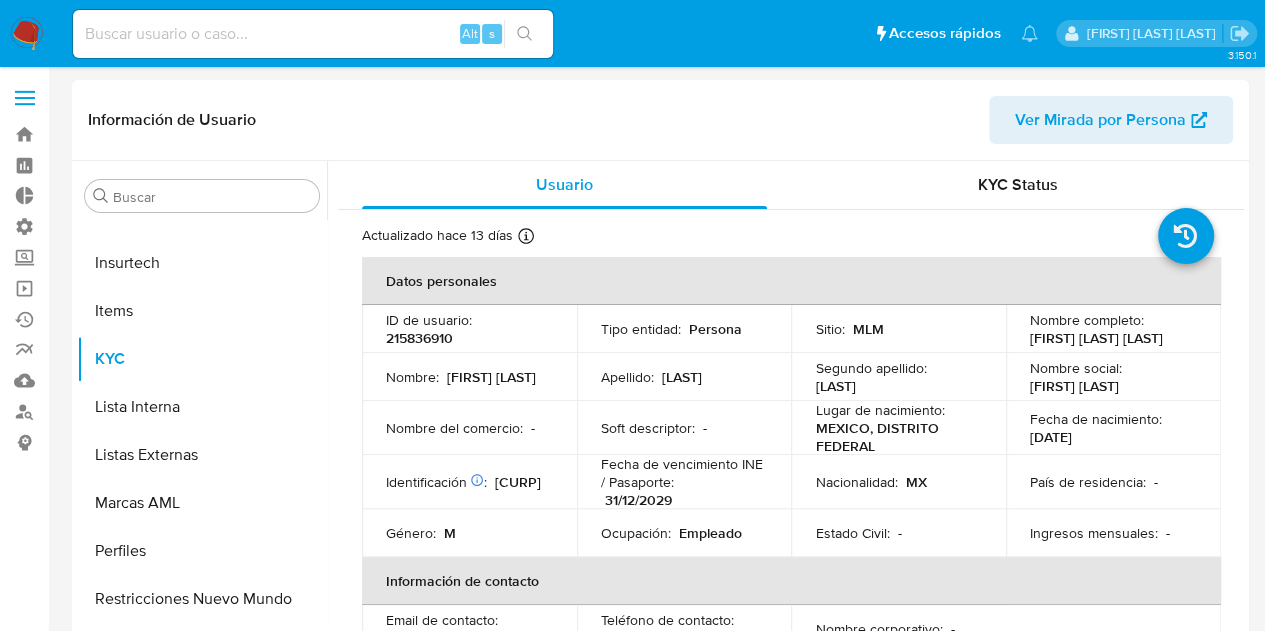 select on "10" 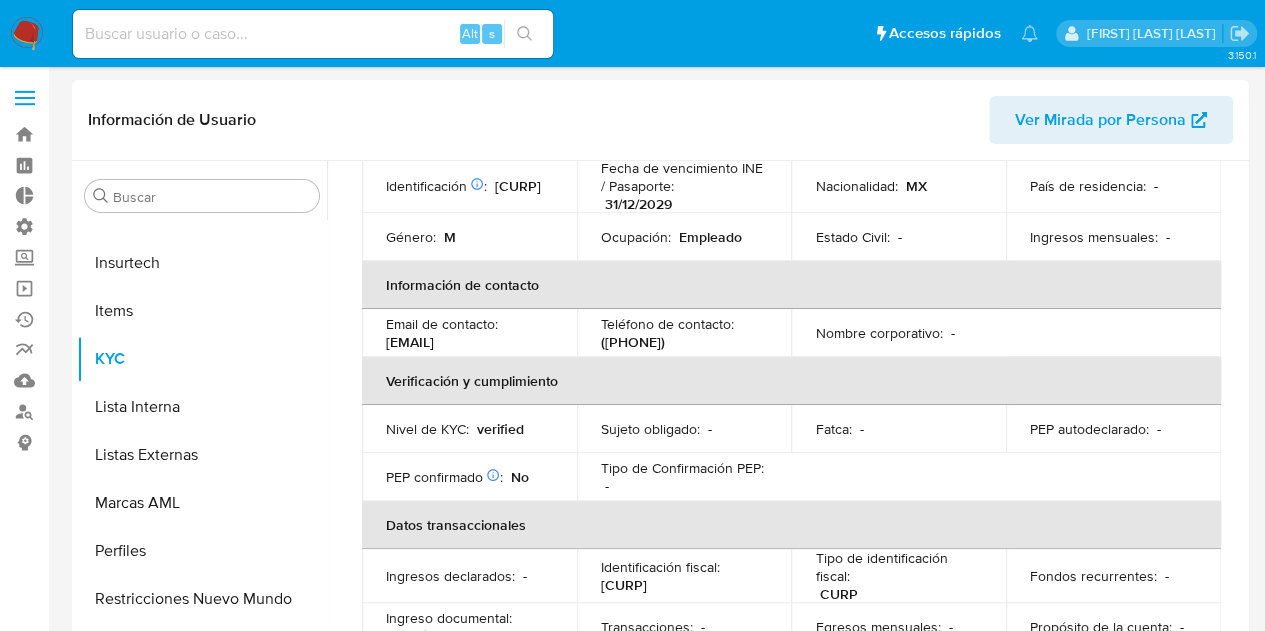 scroll, scrollTop: 100, scrollLeft: 0, axis: vertical 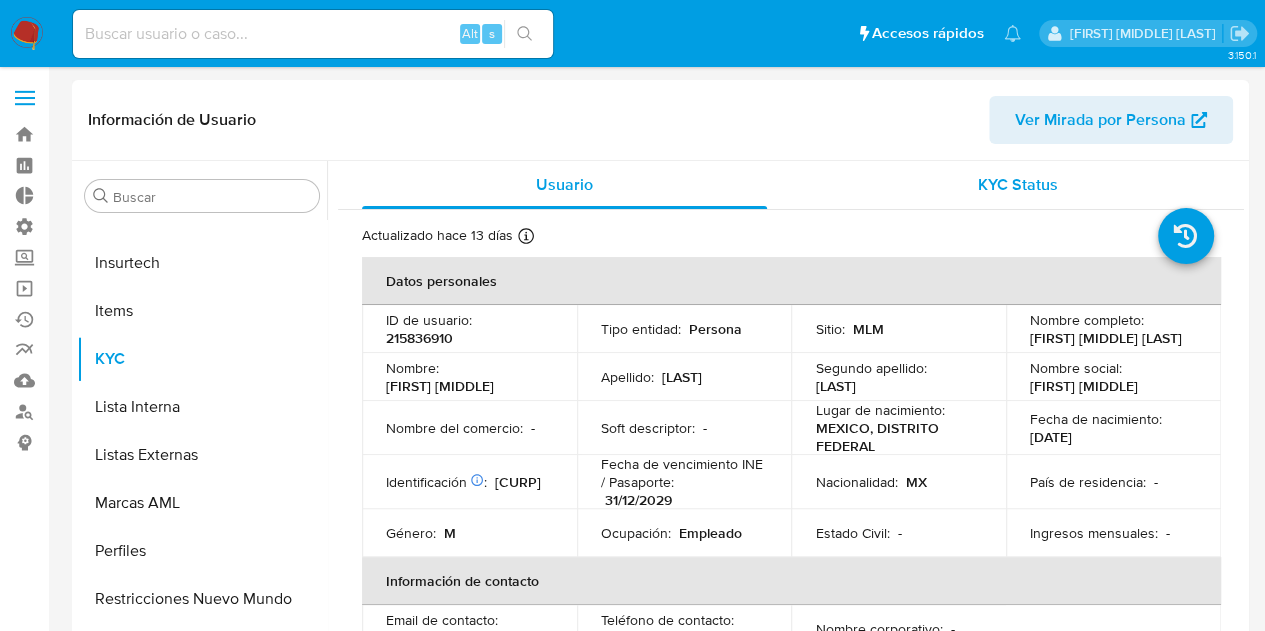 click on "KYC Status" at bounding box center (1018, 184) 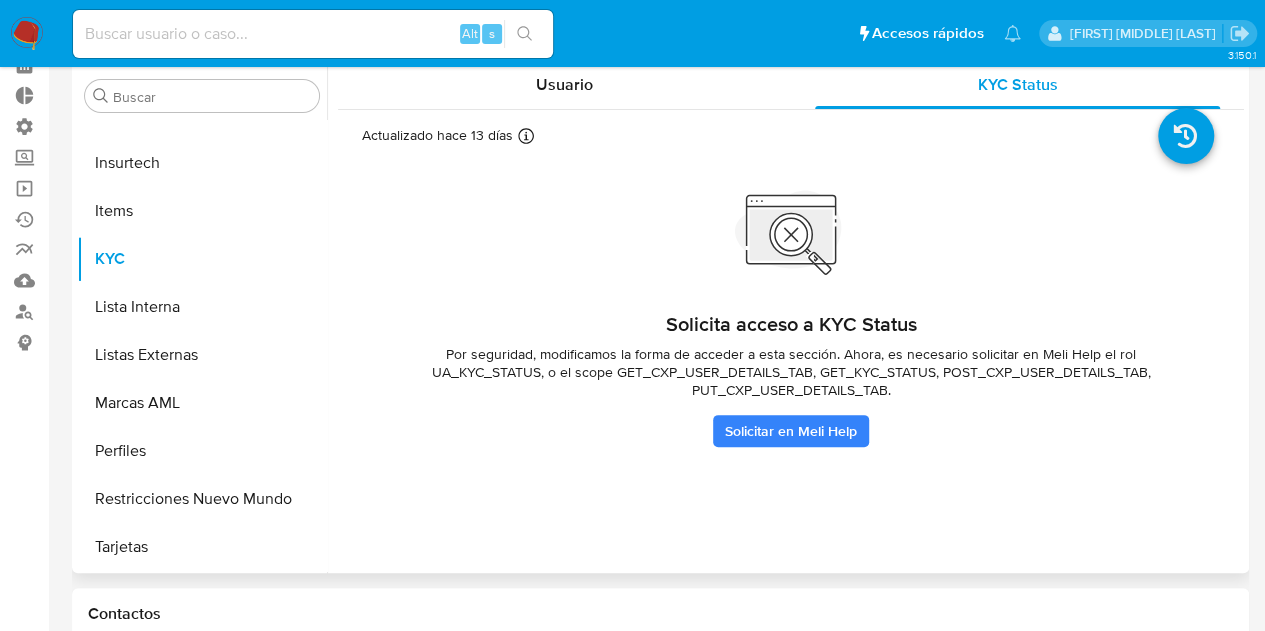 scroll, scrollTop: 0, scrollLeft: 0, axis: both 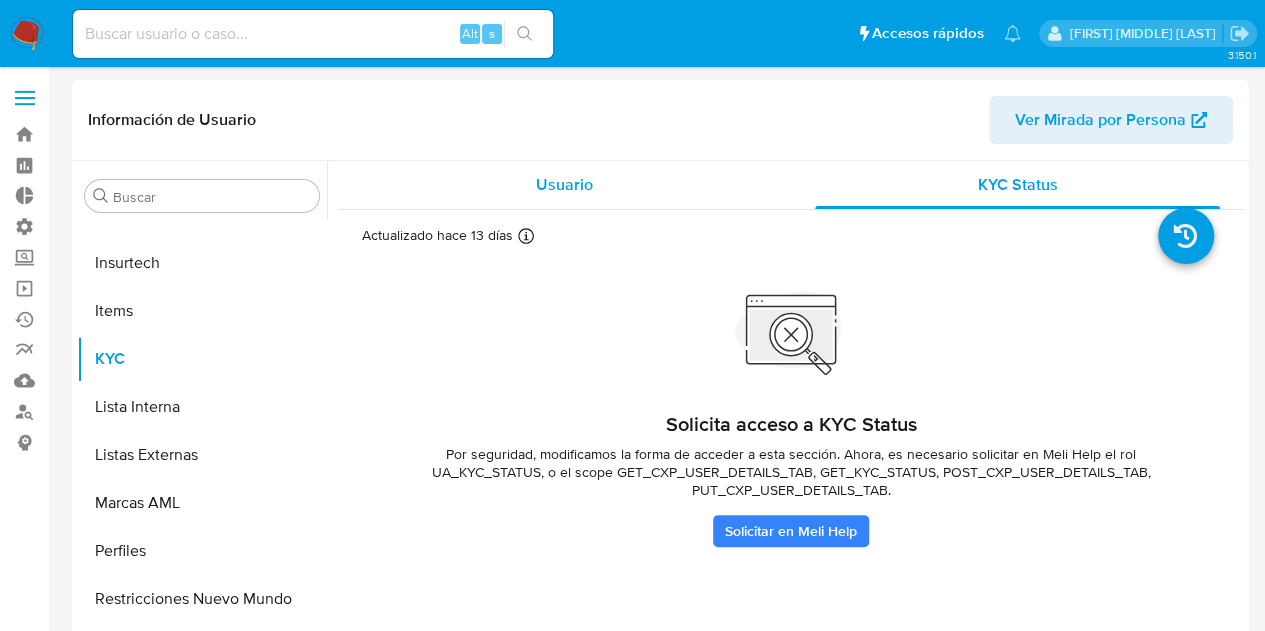 click on "Usuario" at bounding box center [564, 184] 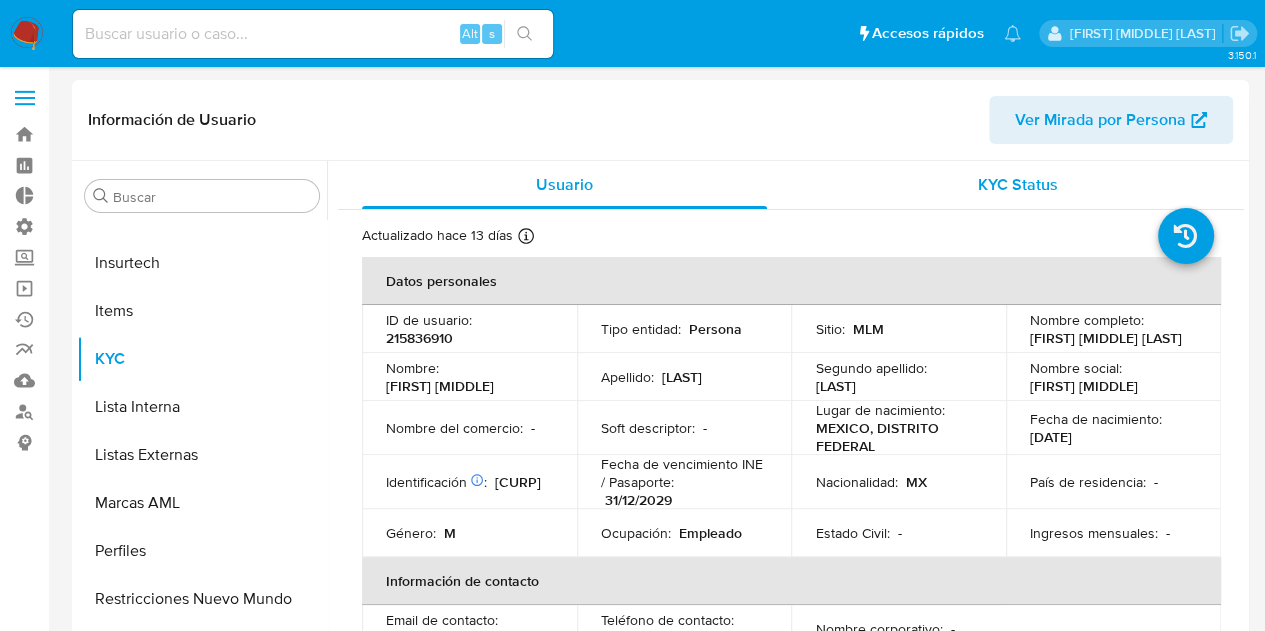 click on "KYC Status" at bounding box center (1018, 184) 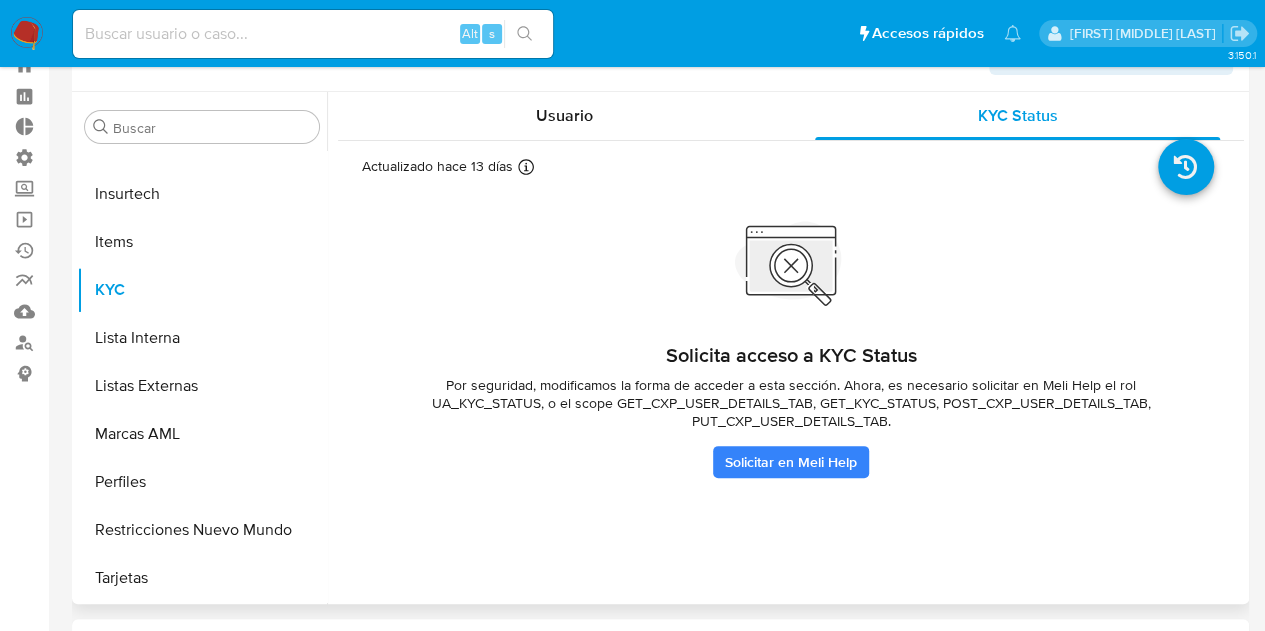 scroll, scrollTop: 100, scrollLeft: 0, axis: vertical 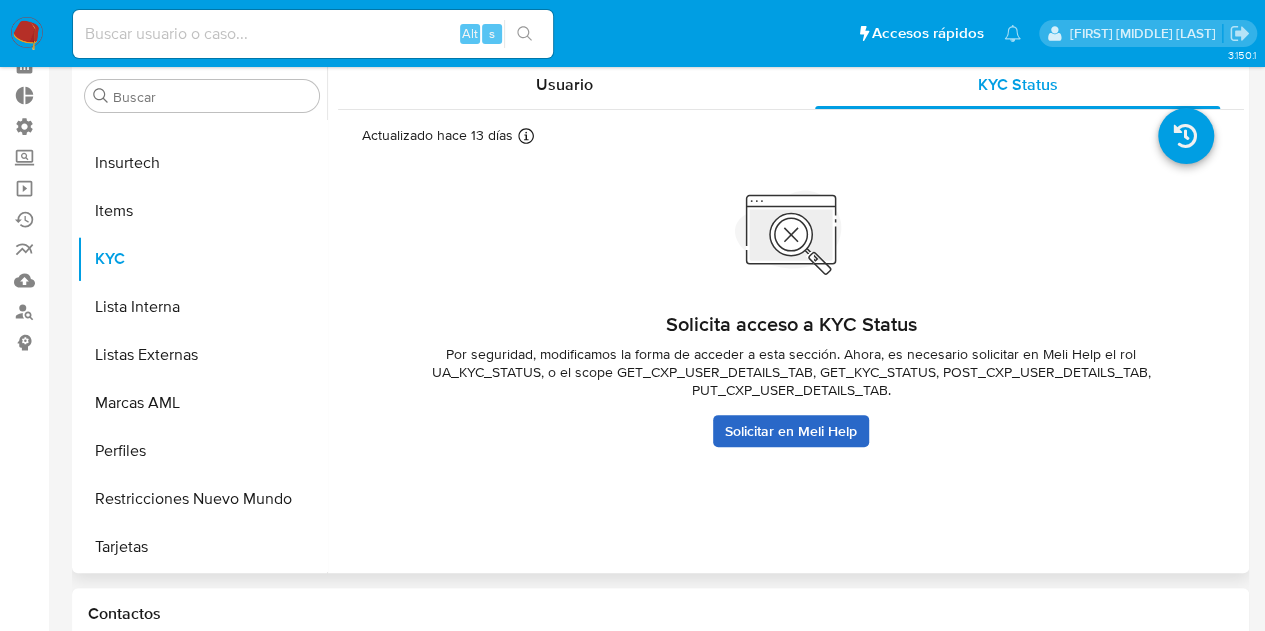 click on "Solicitar en Meli Help" at bounding box center (791, 431) 